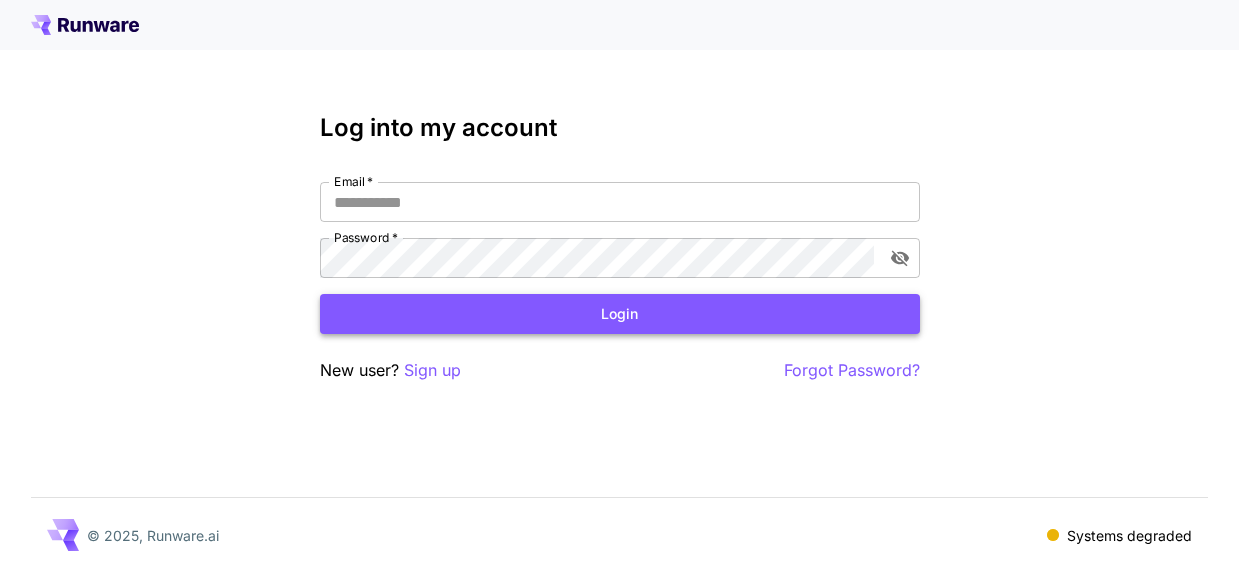 scroll, scrollTop: 0, scrollLeft: 0, axis: both 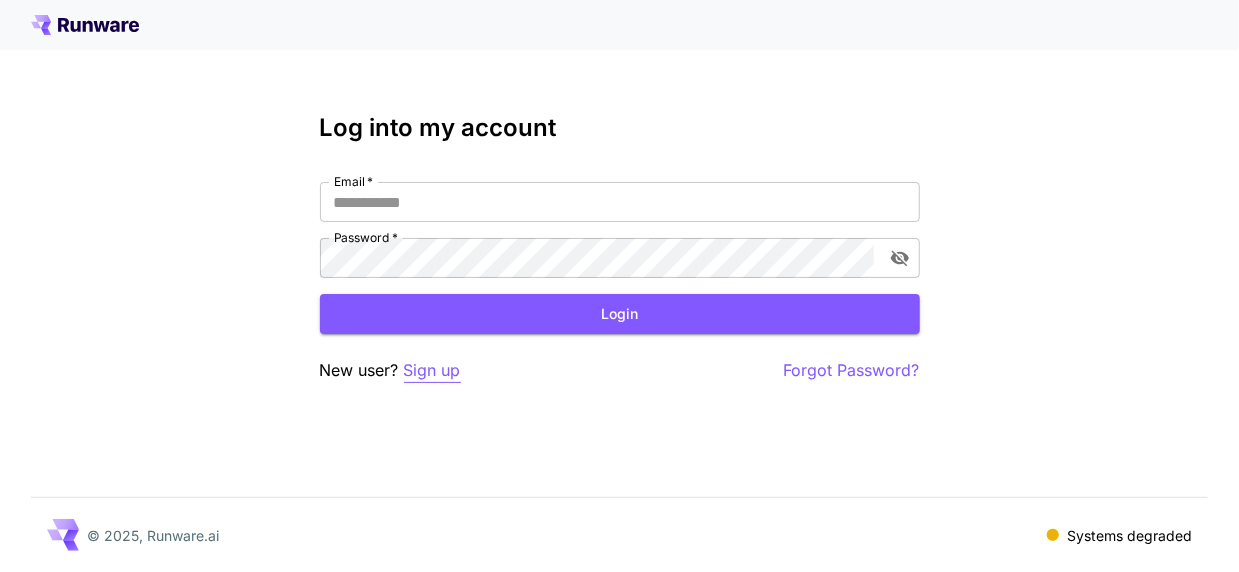 click on "Sign up" at bounding box center [432, 370] 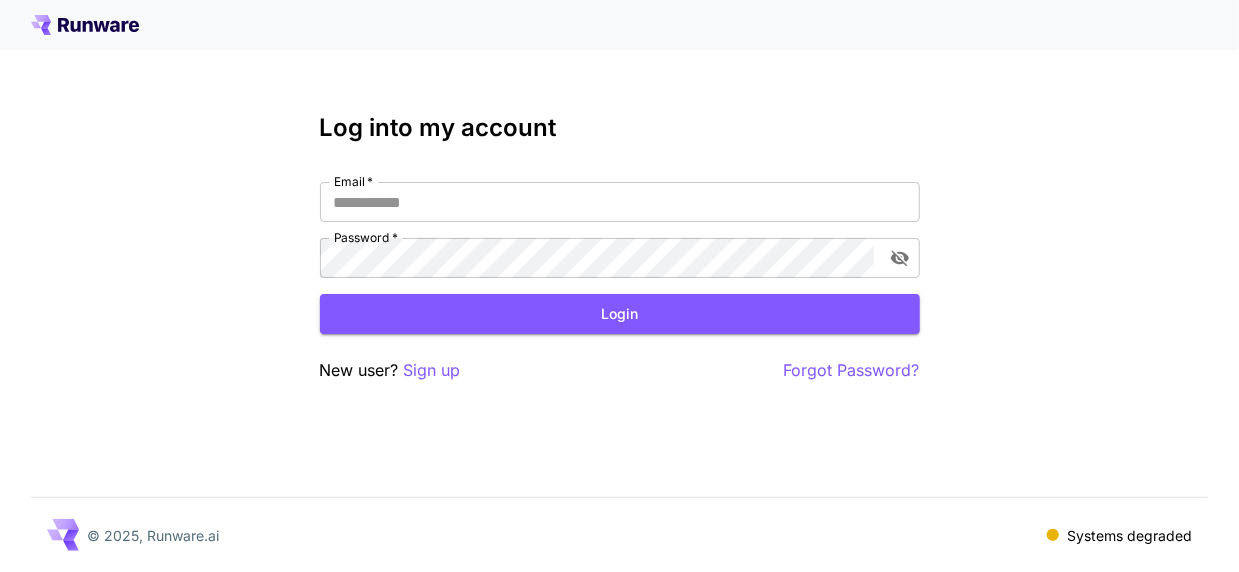 click on "Log into my account Email   * Email   * Password   * Password   * Login New user?   Sign up Forgot Password? © 2025, Runware.ai Systems degraded" at bounding box center [619, 286] 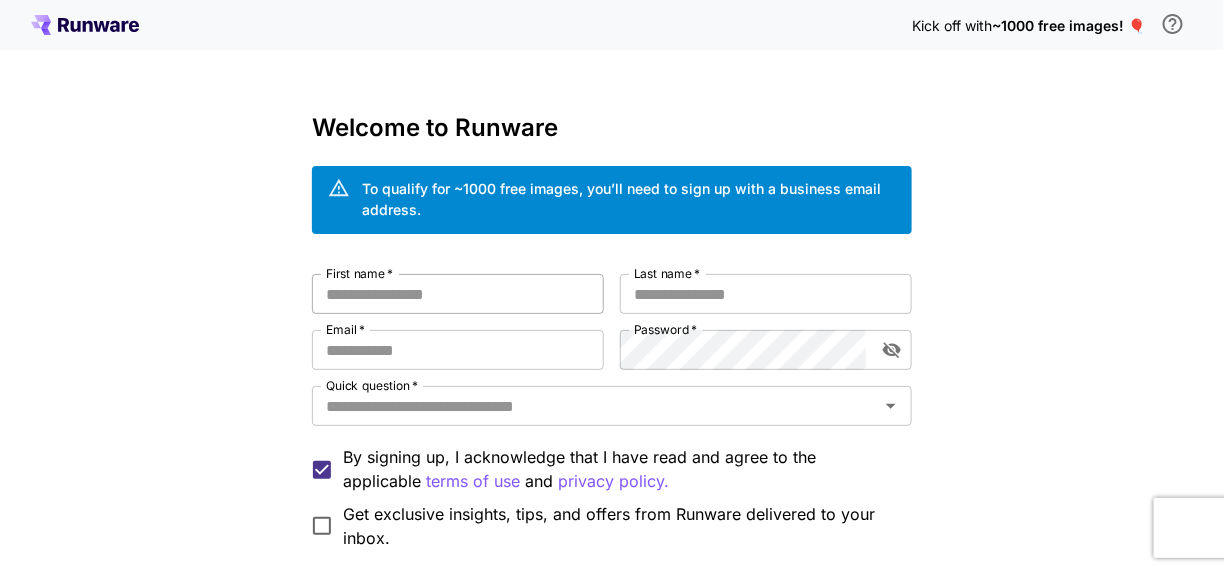 click on "First name   *" at bounding box center (458, 294) 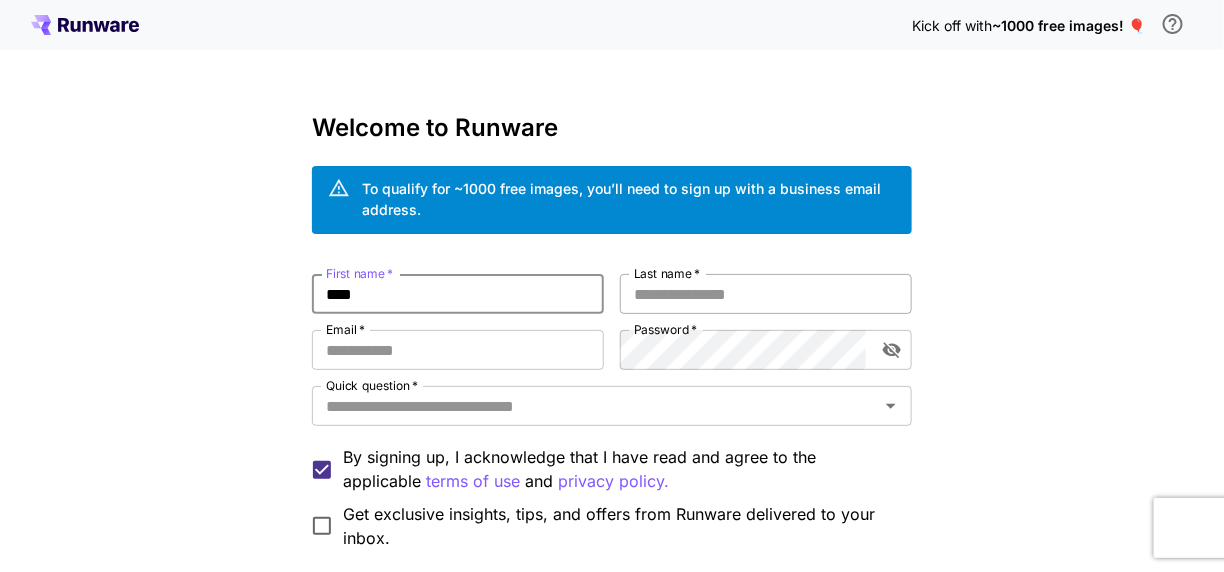 type on "****" 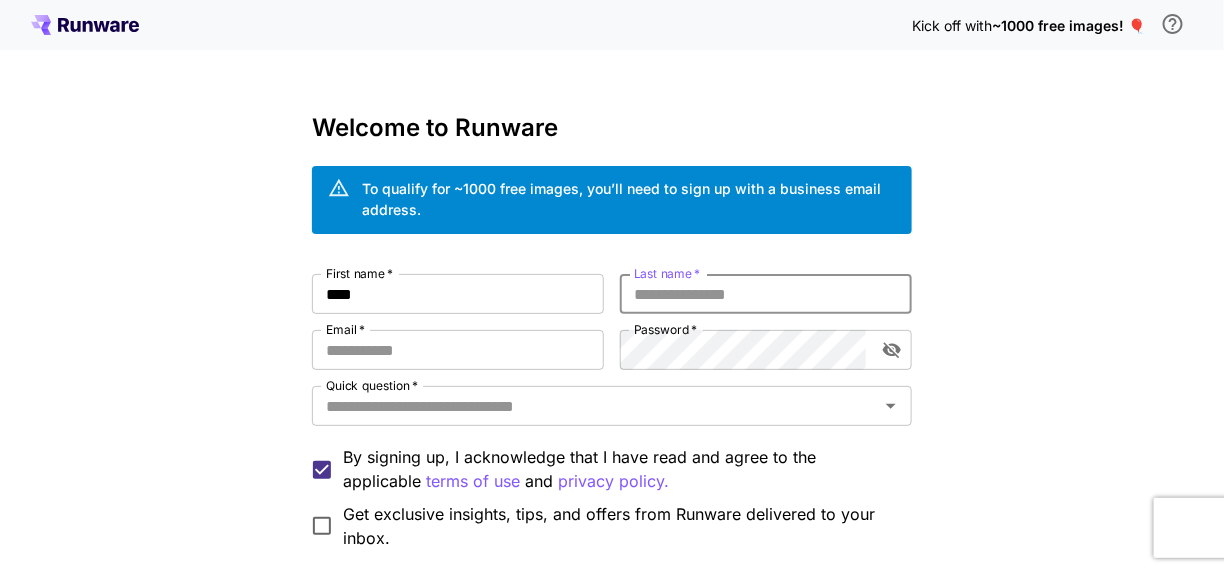 click on "Last name   *" at bounding box center (766, 294) 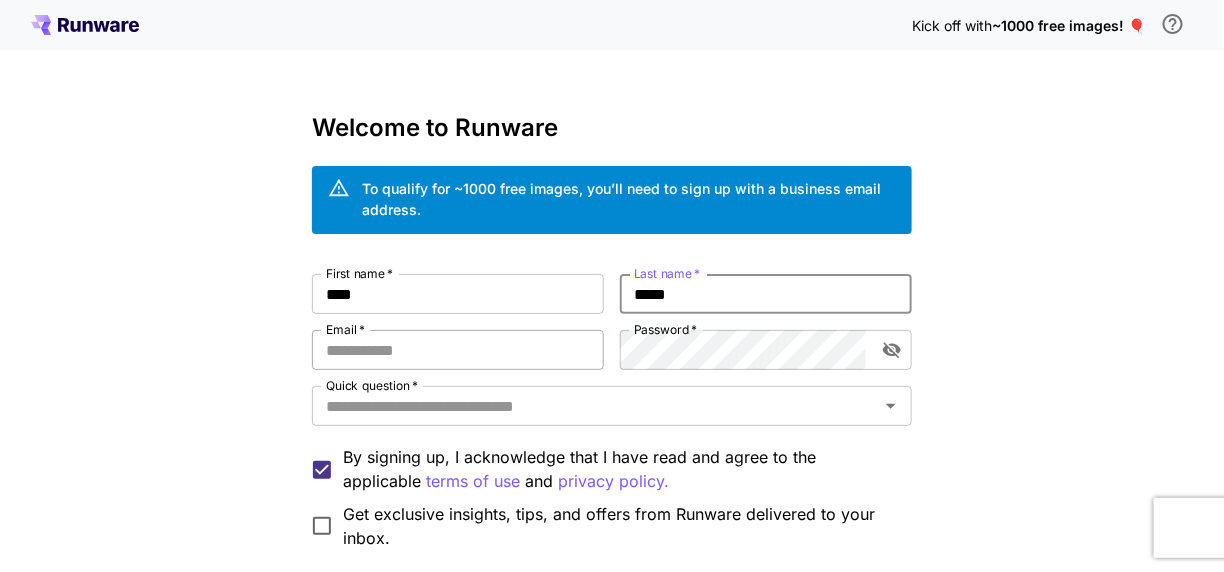 type on "*****" 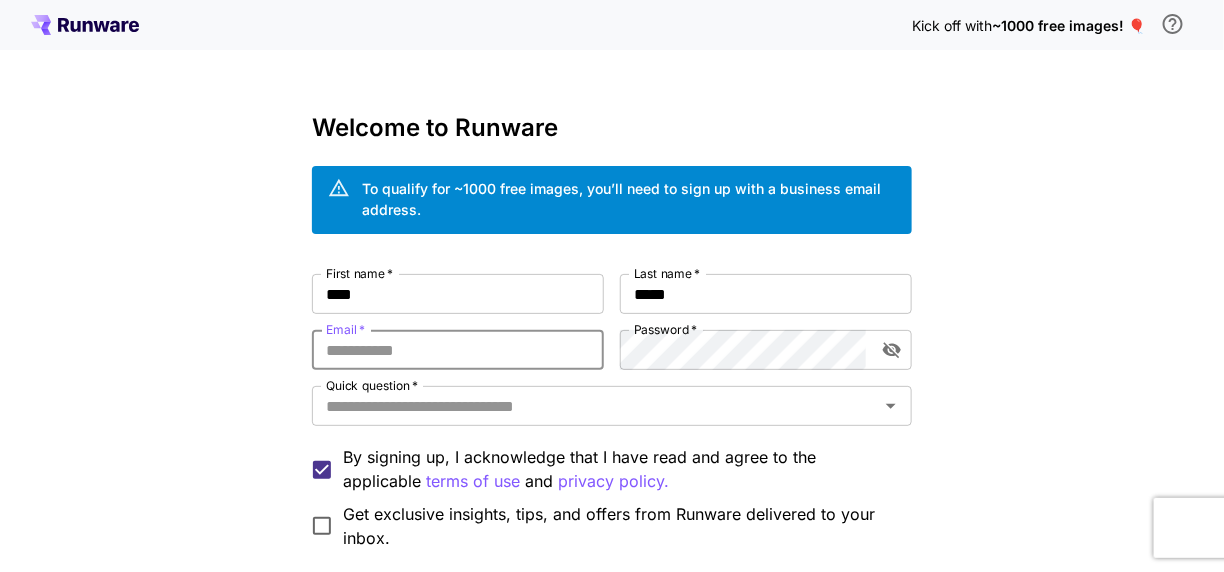 click on "Email   *" at bounding box center [458, 350] 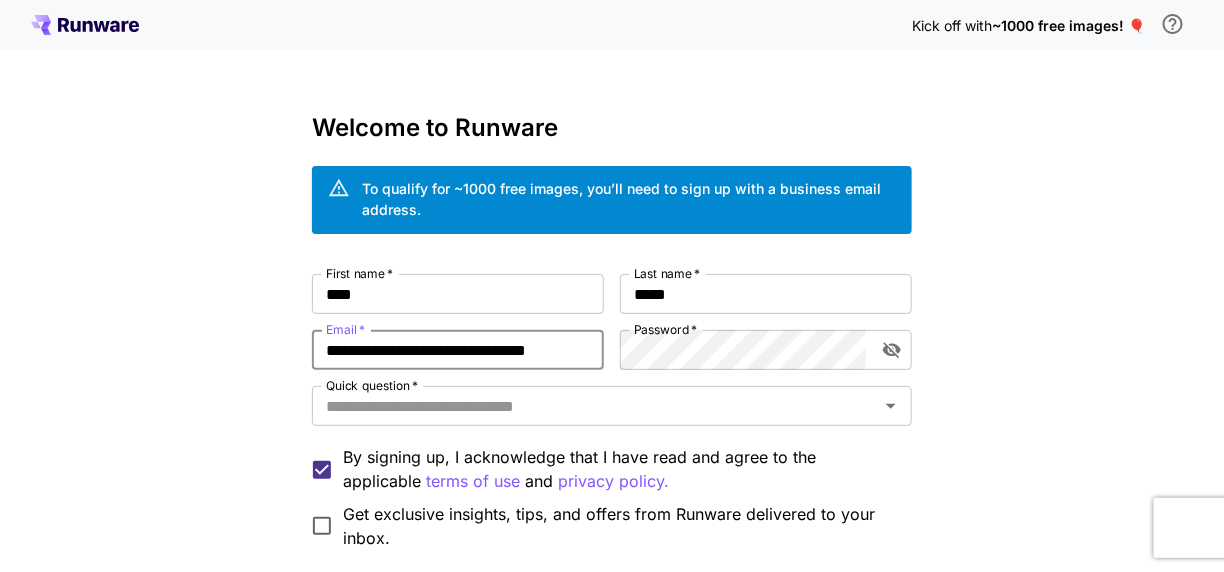scroll, scrollTop: 0, scrollLeft: 7, axis: horizontal 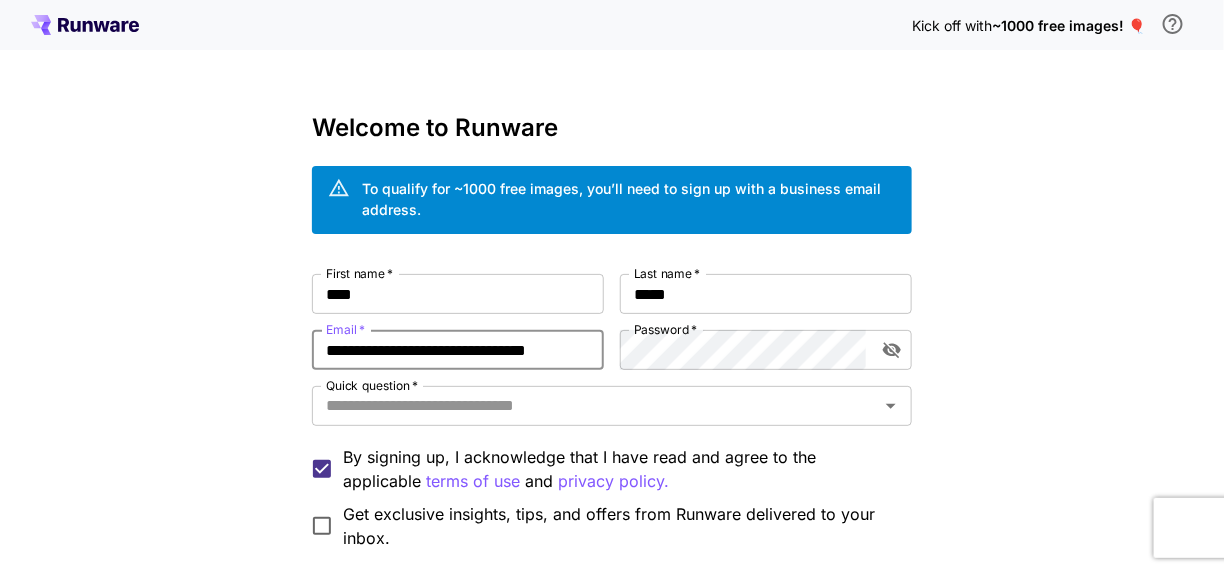 type on "**********" 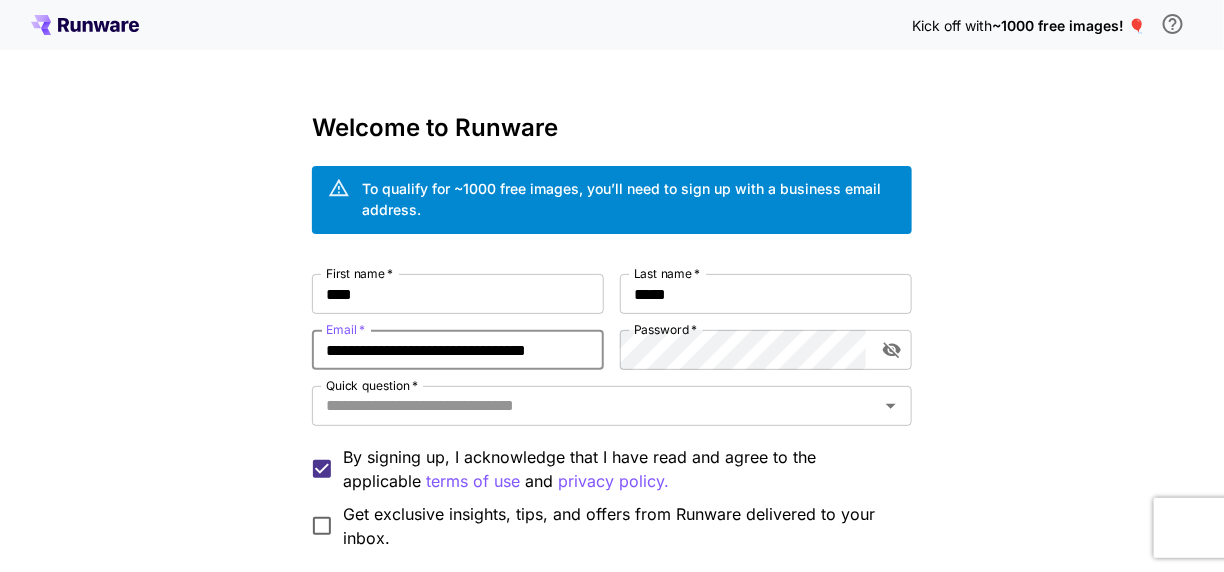 scroll, scrollTop: 0, scrollLeft: 0, axis: both 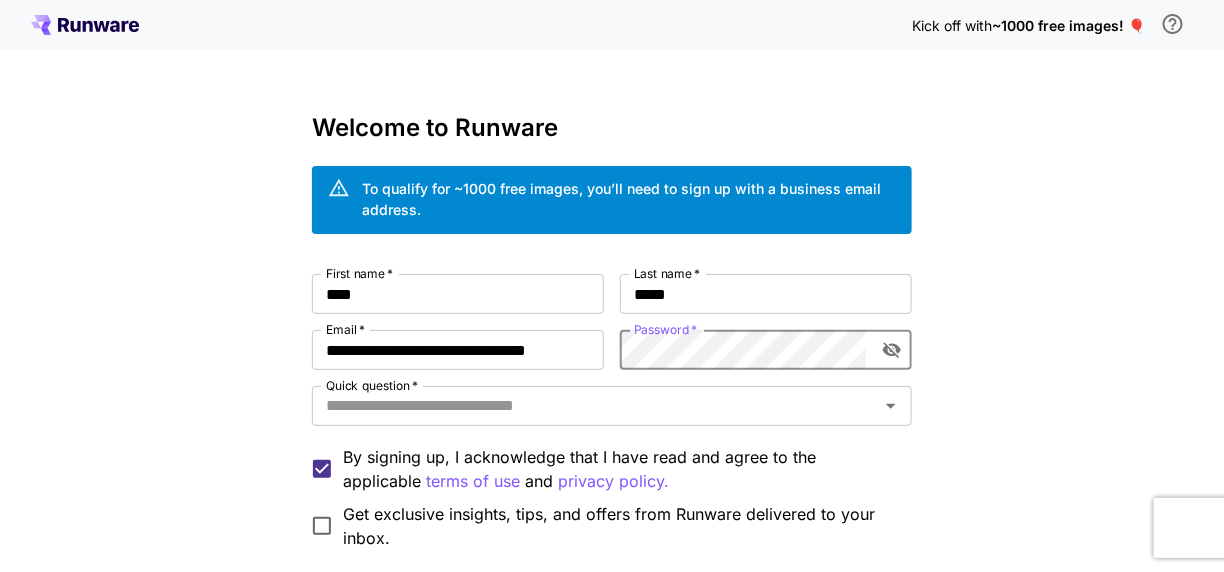 click on "Kick off with  ~1000 free images! 🎈 Welcome to Runware To qualify for ~1000 free images, you’ll need to sign up with a business email address. First name   * [FIRST] First name   * Last name   * [LAST] Last name   * Email   * [EMAIL] Email   * Password   * Password   * Quick question   * Quick question   * By signing up, I acknowledge that I have read and agree to the applicable   terms of use     and   privacy policy.   Get exclusive insights, tips, and offers from Runware delivered to your inbox. Continue with email Have an account?   Sign in © 2025, Runware.ai Systems degraded" at bounding box center (612, 389) 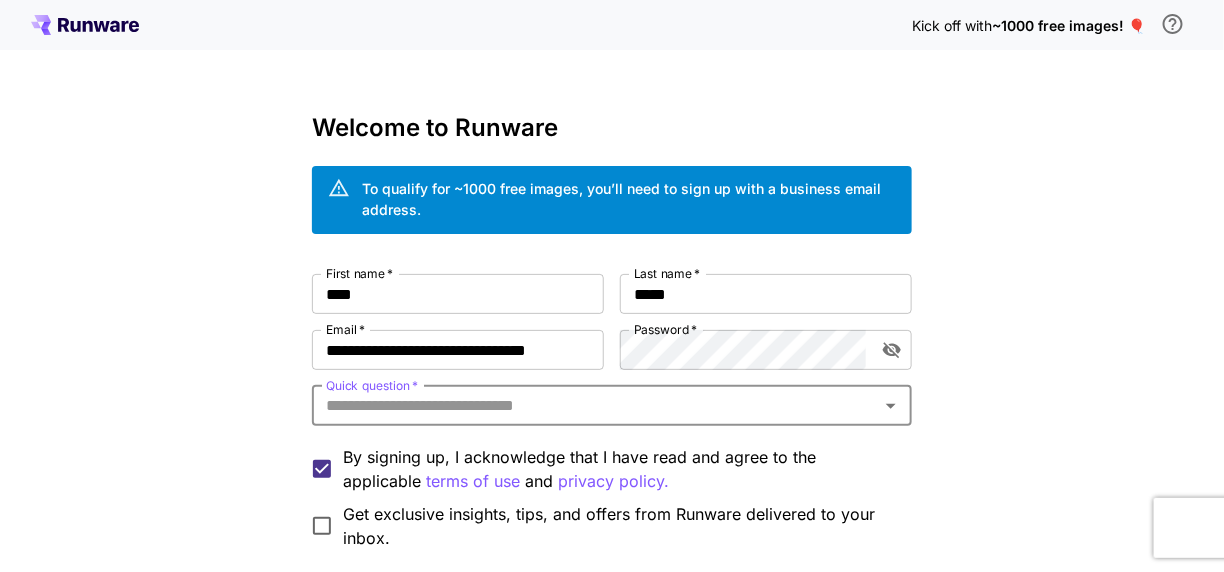 click on "Quick question   *" at bounding box center (595, 406) 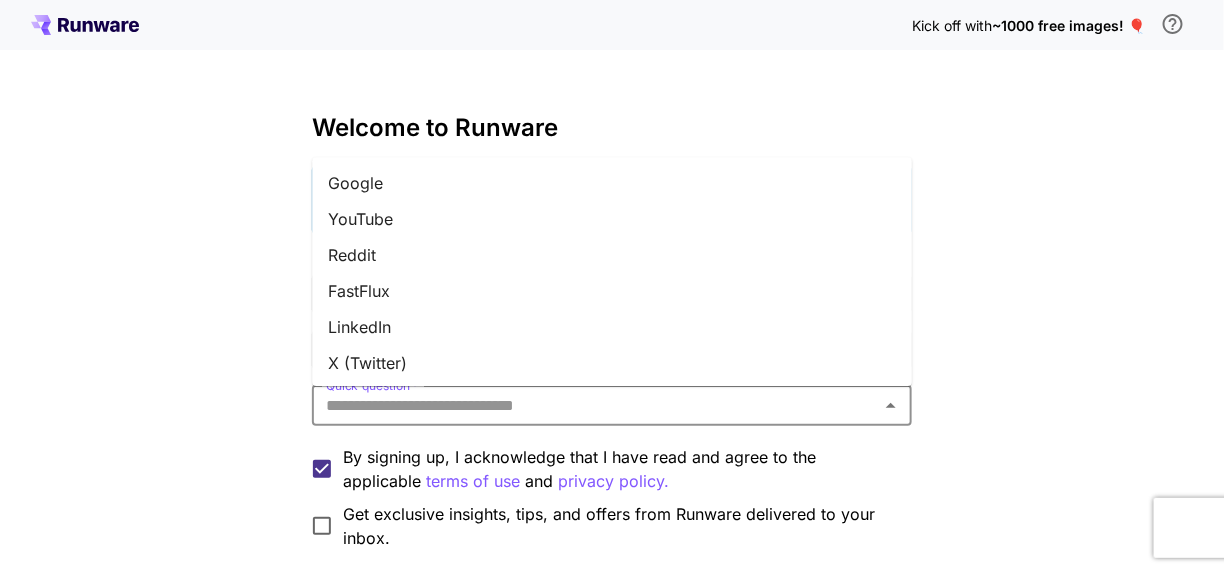 click on "Google" at bounding box center (612, 183) 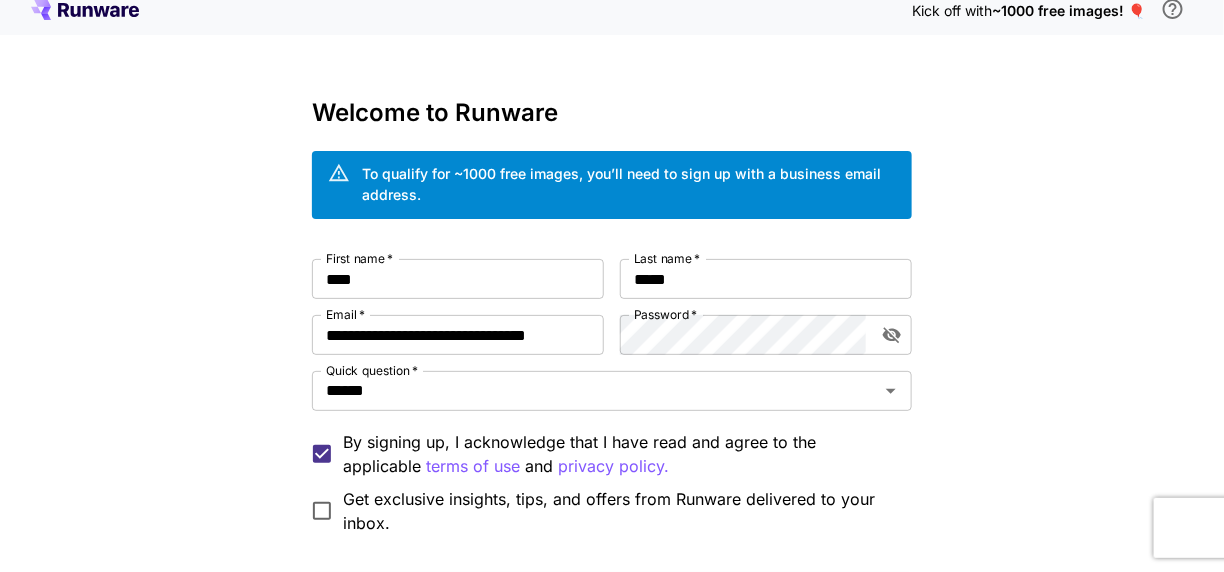 scroll, scrollTop: 200, scrollLeft: 0, axis: vertical 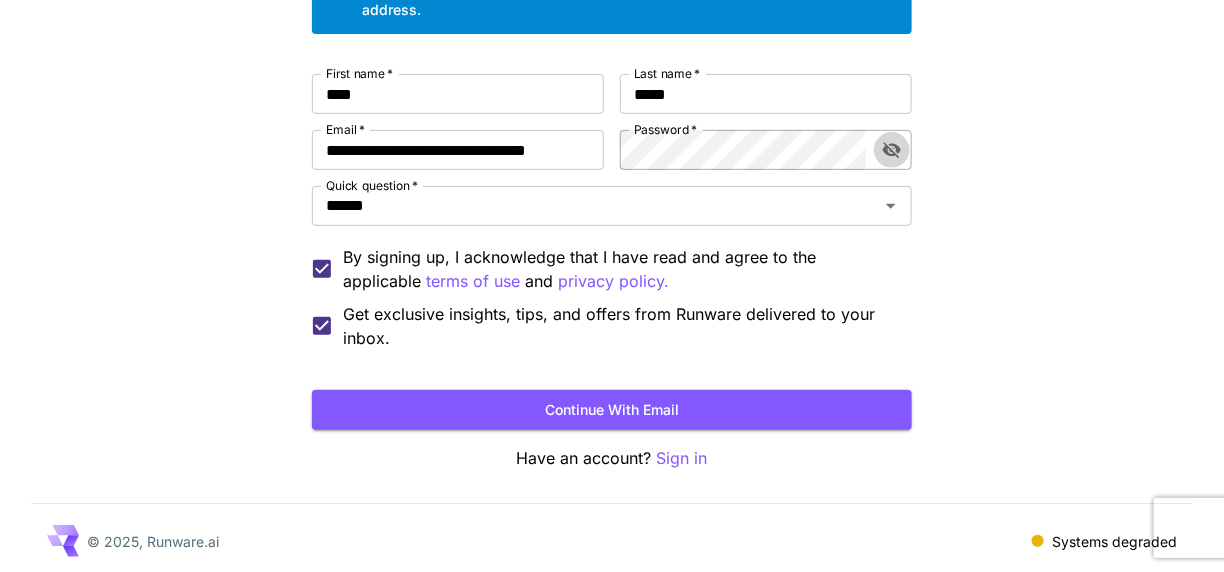 click 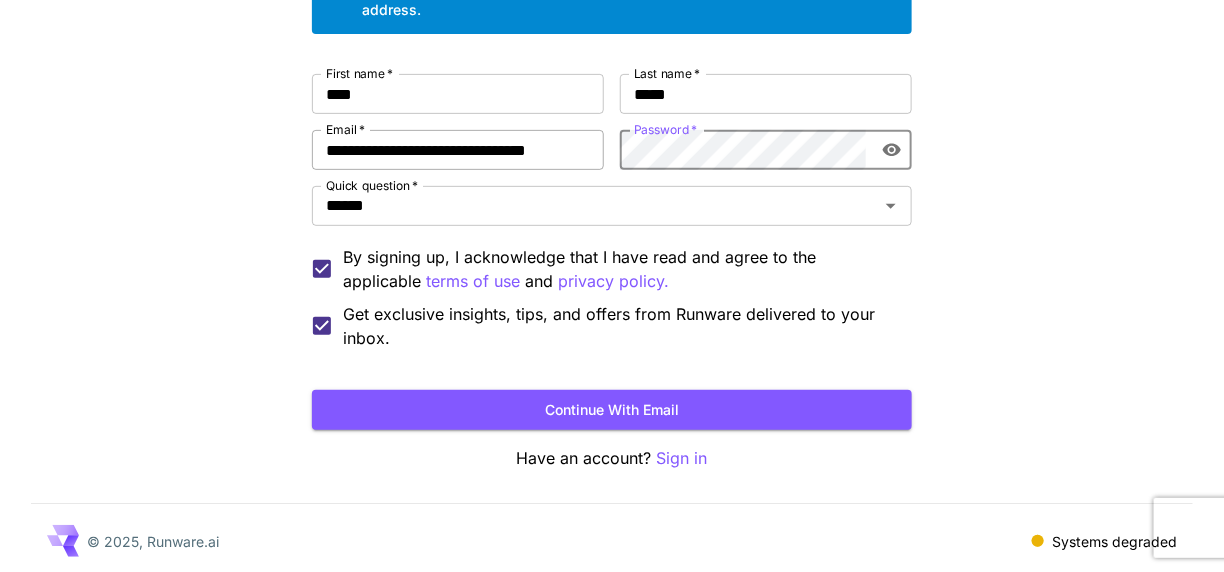 click on "First name   * [FIRST] First name   * Last name   * [LAST] Last name   * Email   * [EMAIL] Email   * Password   * Password   * Quick question   * [TEXT] Quick question   * By signing up, I acknowledge that I have read and agree to the applicable   terms of use     and   privacy policy.   Get exclusive insights, tips, and offers from Runware delivered to your inbox." at bounding box center [612, 212] 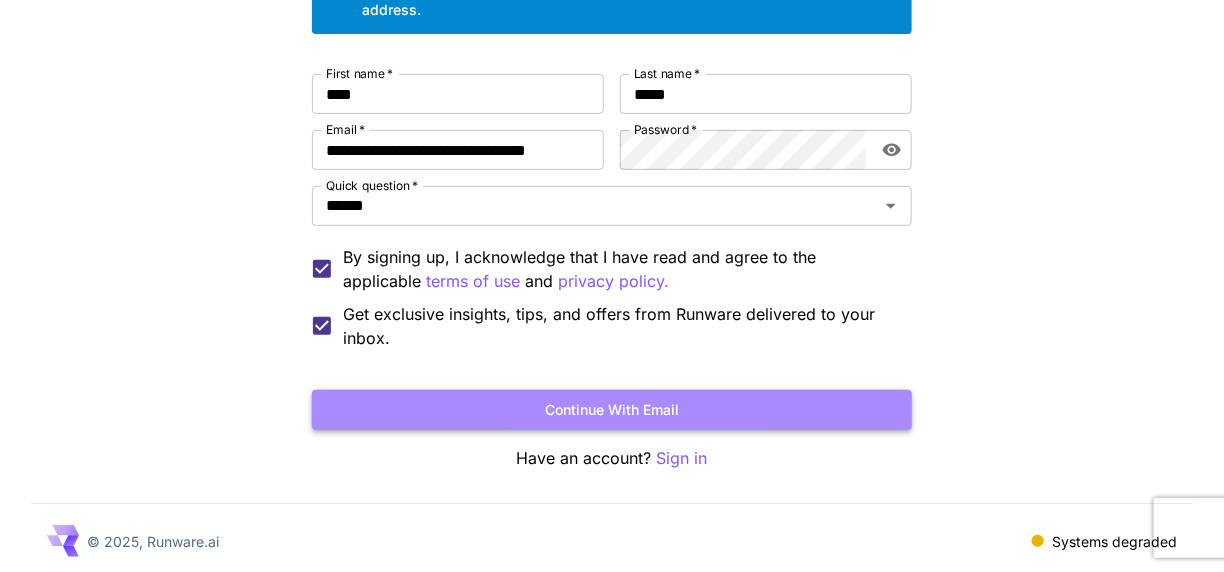 click on "Continue with email" at bounding box center [612, 410] 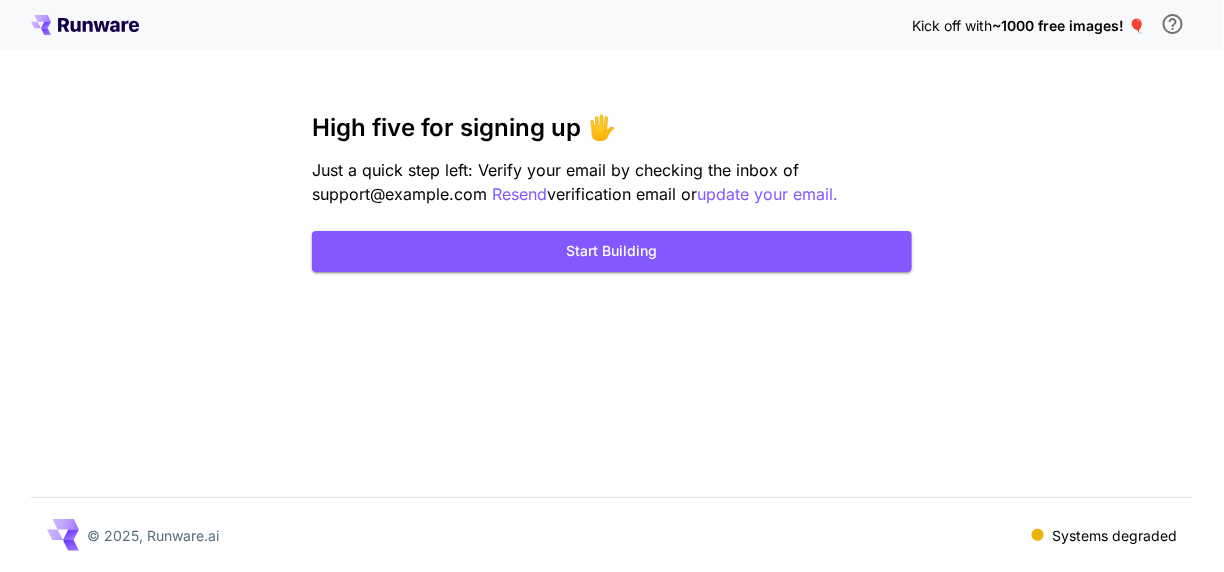 scroll, scrollTop: 0, scrollLeft: 0, axis: both 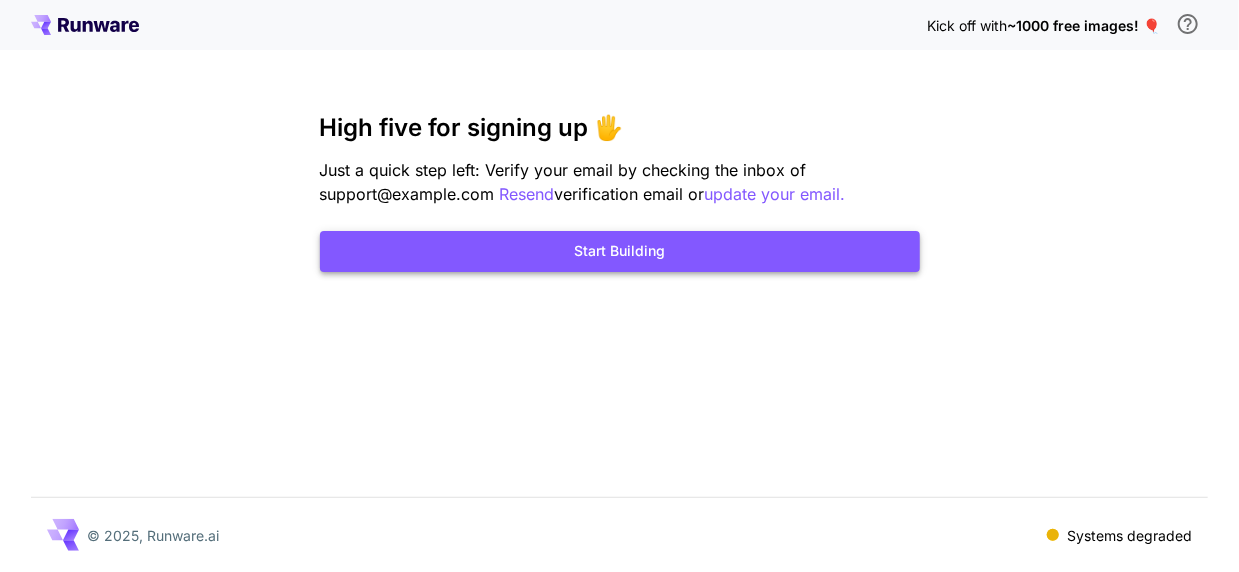 click on "Start Building" at bounding box center [620, 251] 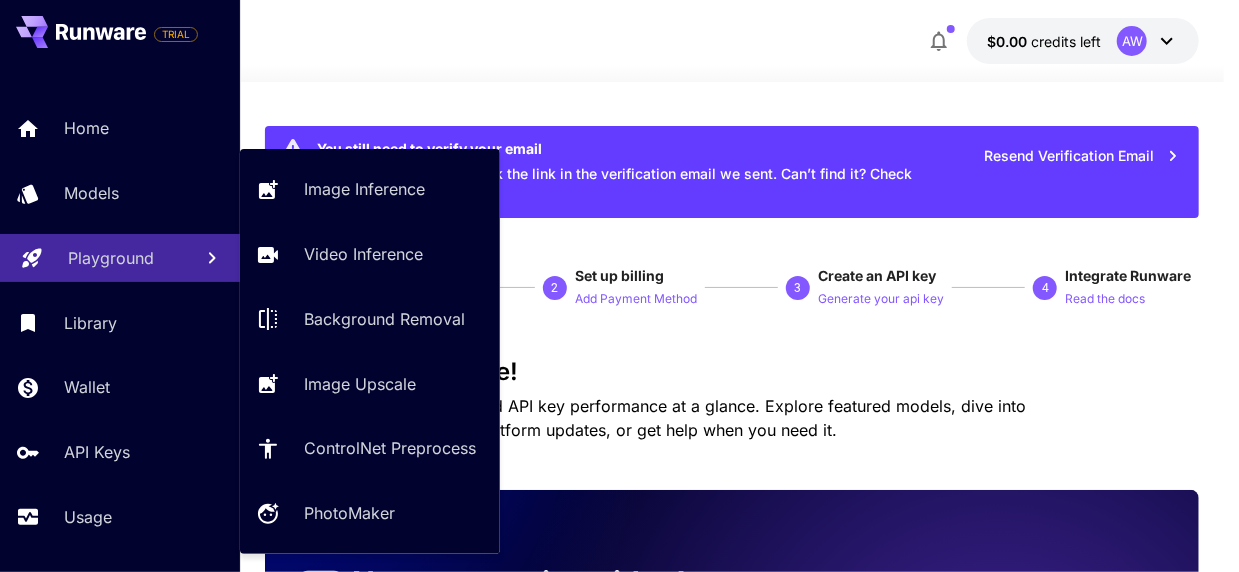 click on "Playground" at bounding box center (111, 258) 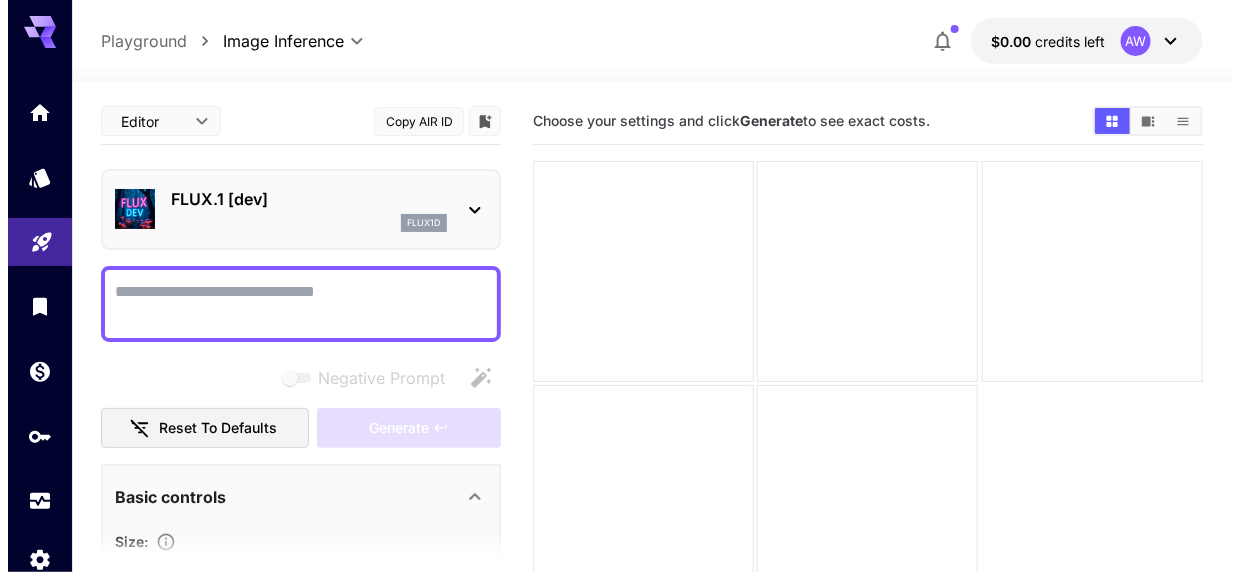 scroll, scrollTop: 100, scrollLeft: 0, axis: vertical 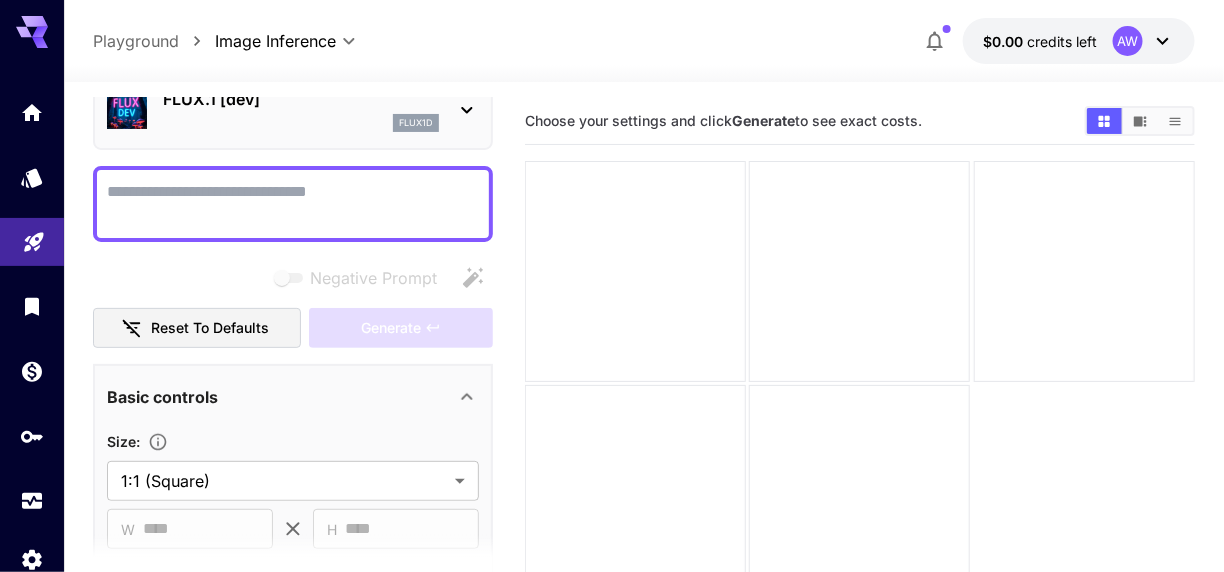 click on "flux1d" at bounding box center (301, 123) 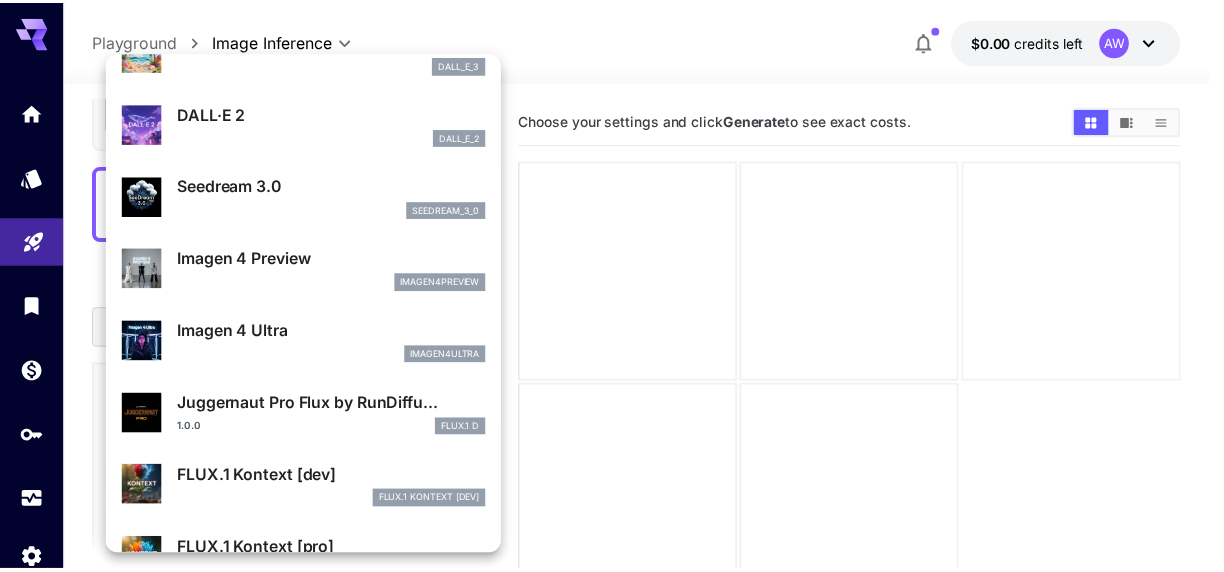 scroll, scrollTop: 501, scrollLeft: 0, axis: vertical 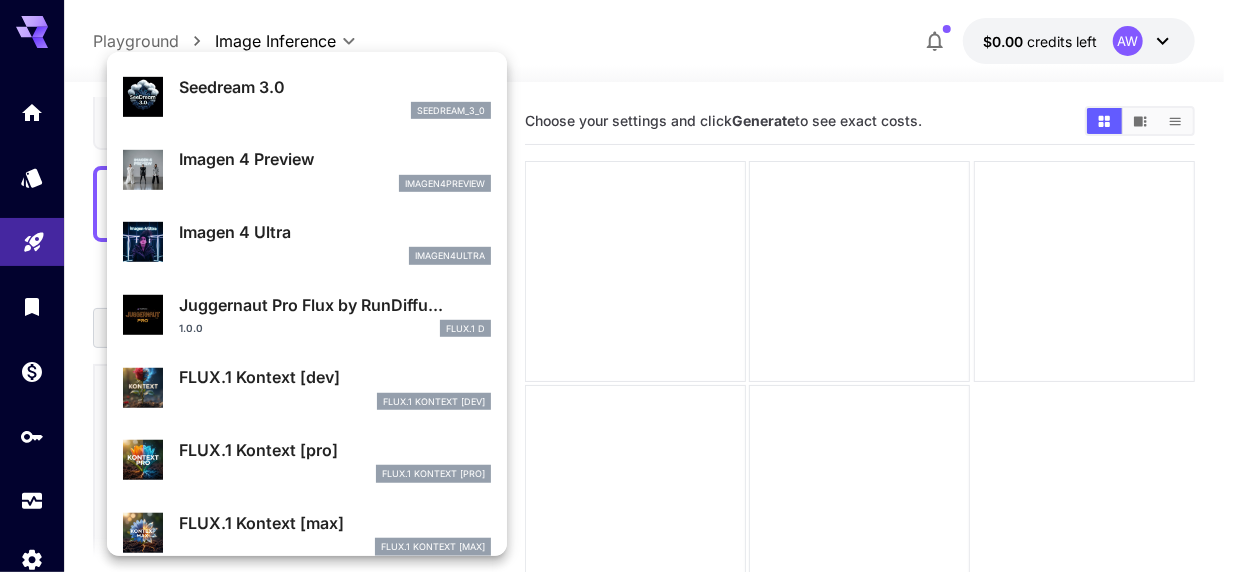 click on "FlUX.1 Kontext [pro]" at bounding box center (335, 474) 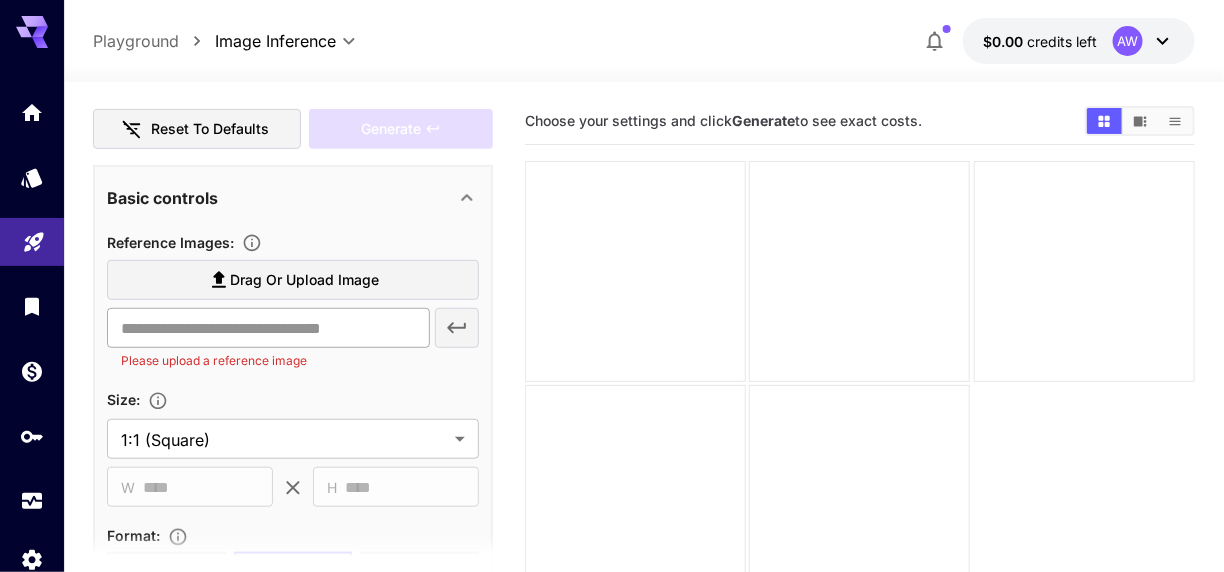 scroll, scrollTop: 300, scrollLeft: 0, axis: vertical 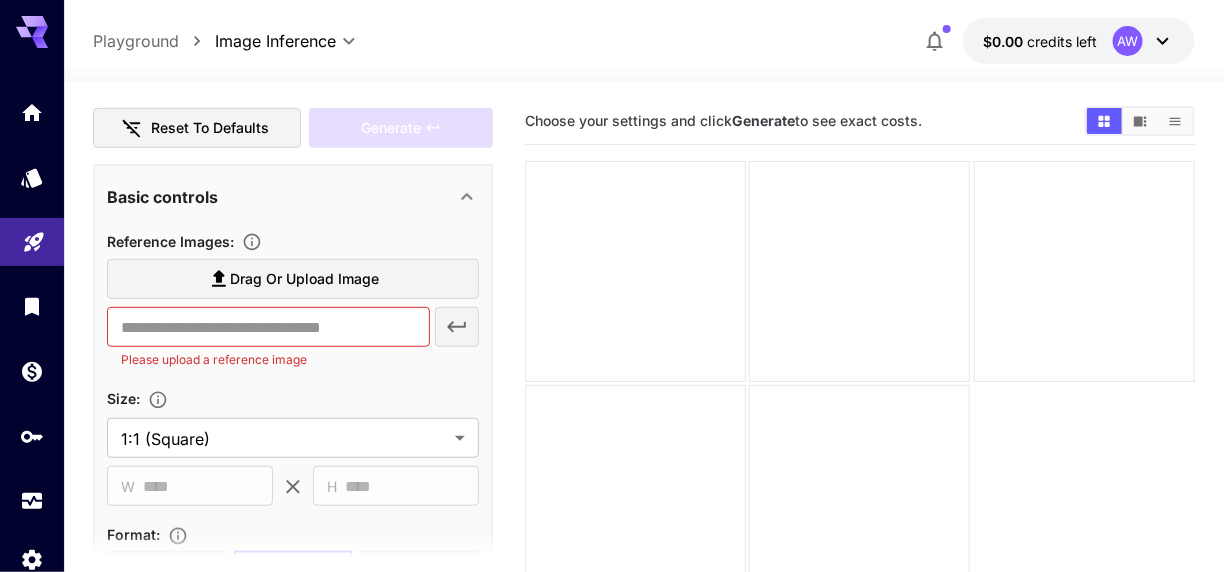 click 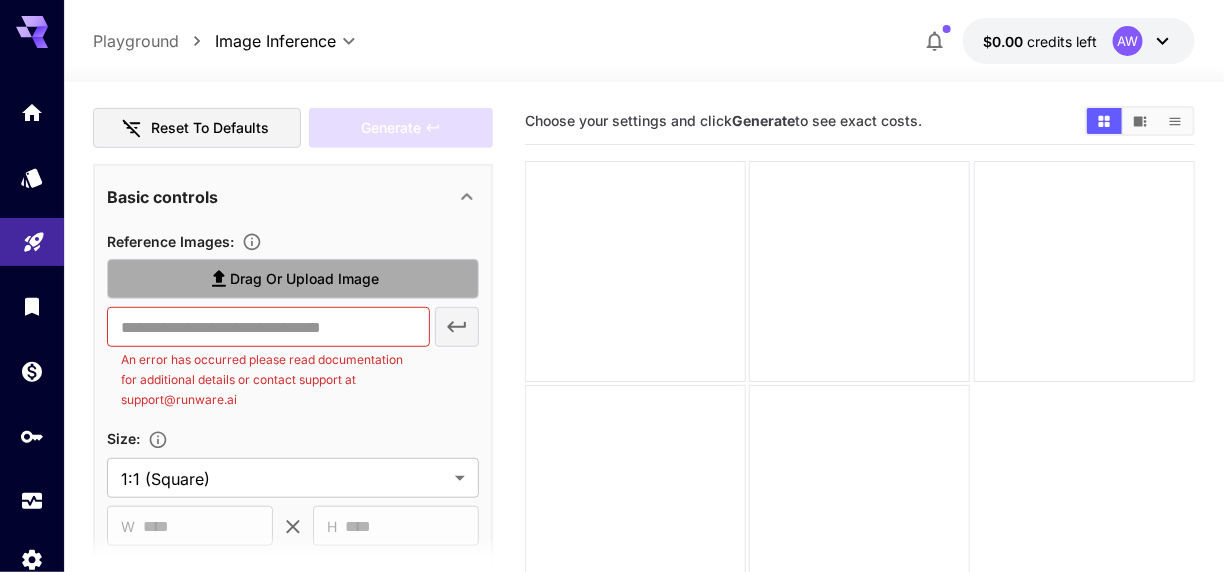 click on "Drag or upload image" at bounding box center [305, 279] 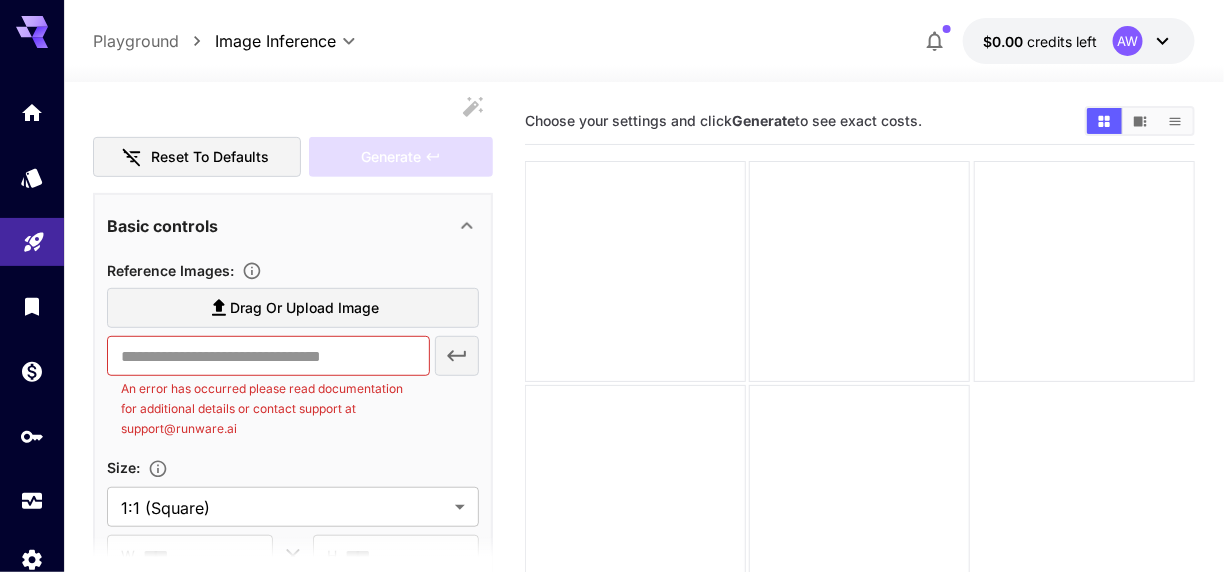 scroll, scrollTop: 300, scrollLeft: 0, axis: vertical 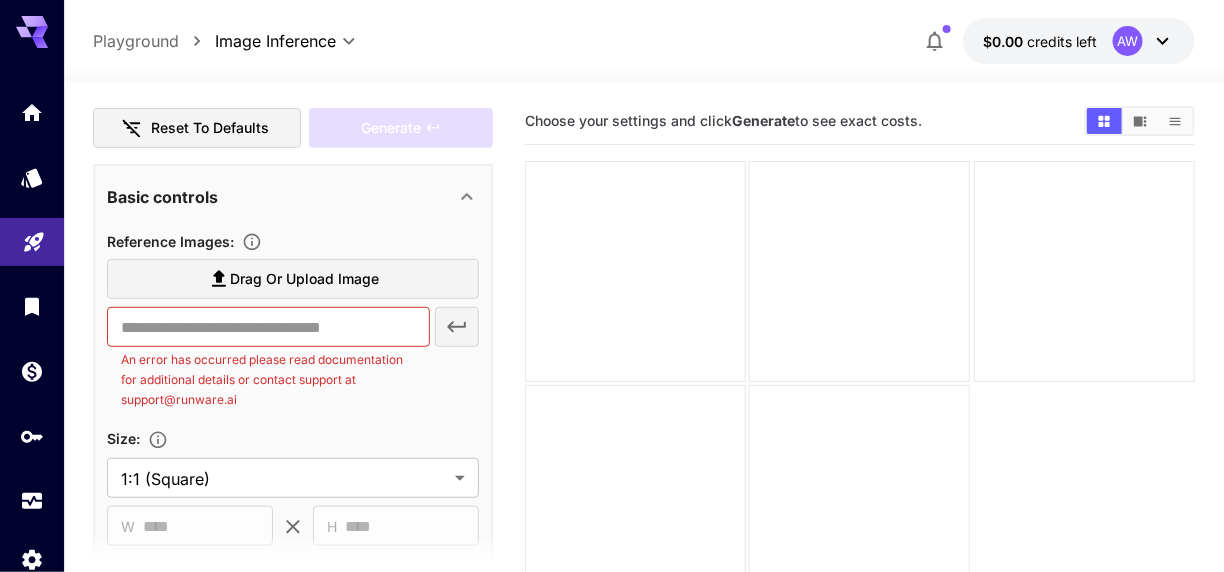 click on "Drag or upload image" at bounding box center (305, 279) 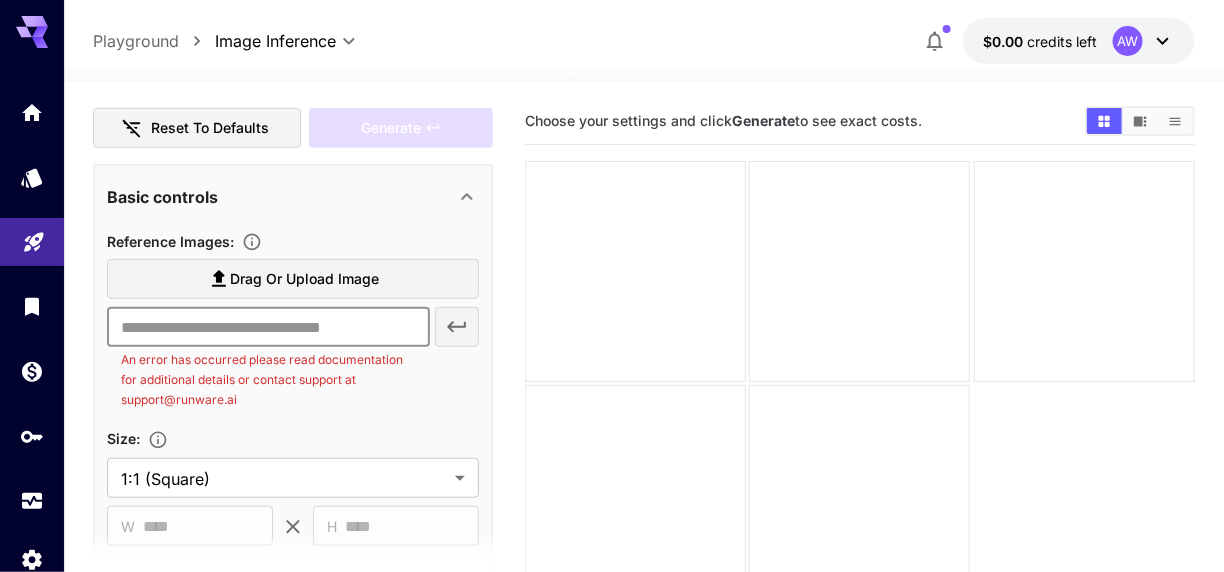 drag, startPoint x: 329, startPoint y: 321, endPoint x: 151, endPoint y: 337, distance: 178.71765 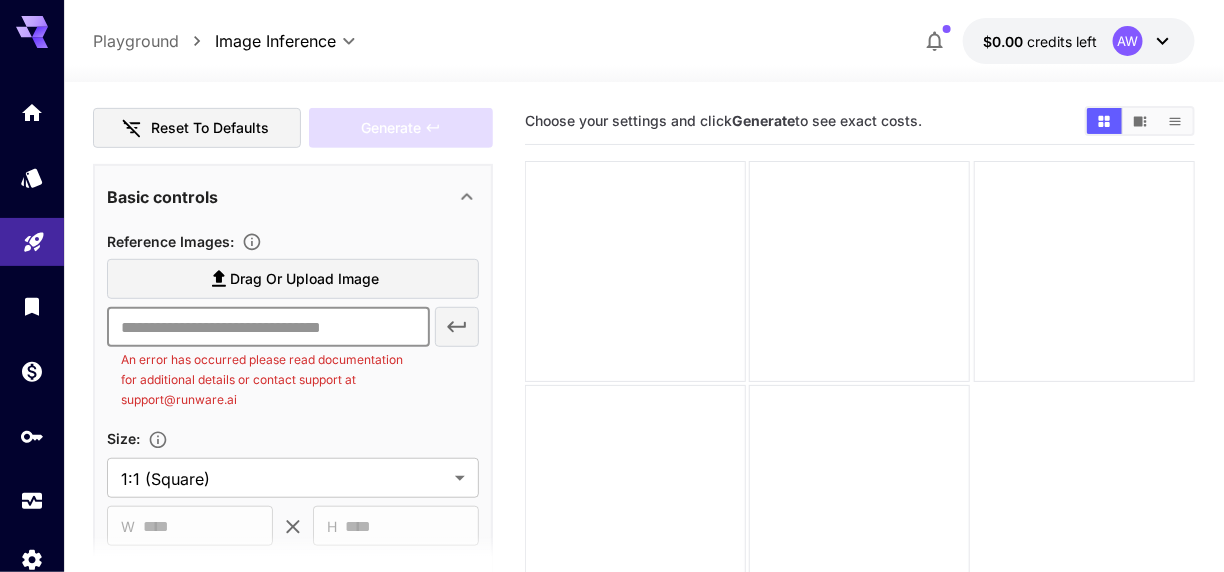 click at bounding box center (268, 327) 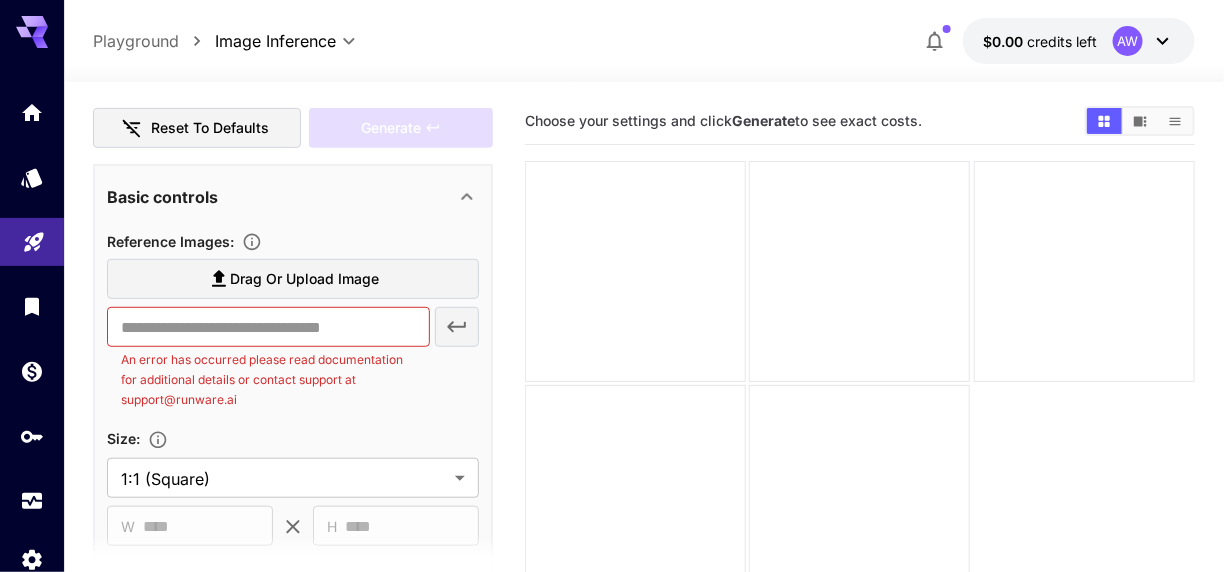 click on "​ An error has occurred please read documentation for additional details or contact support at support@example.com" at bounding box center (293, 358) 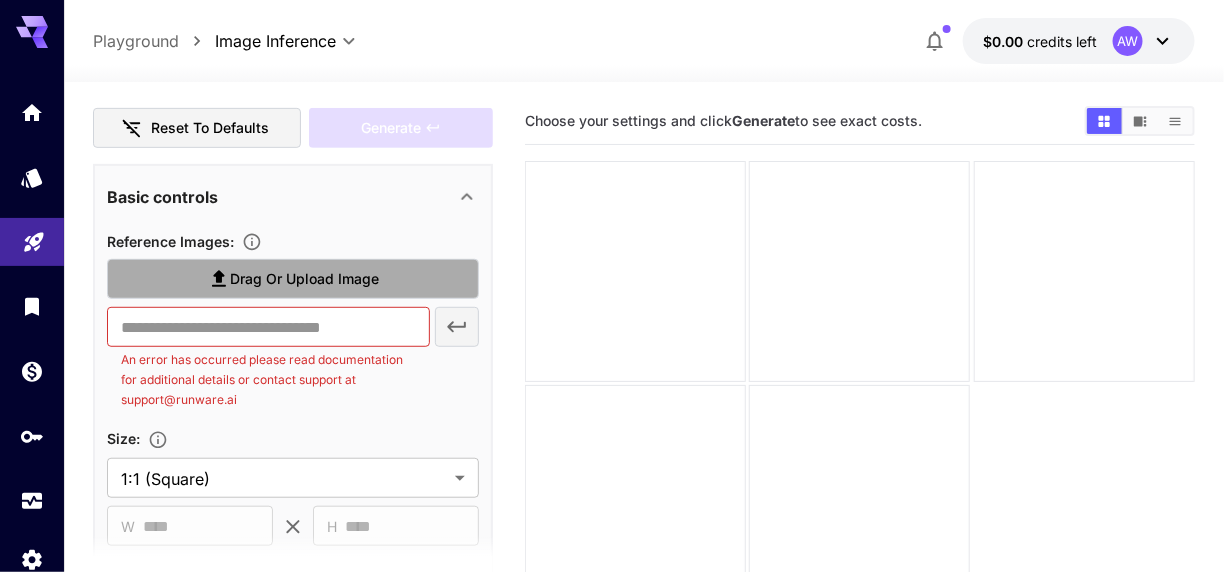 click on "Drag or upload image" at bounding box center (293, 279) 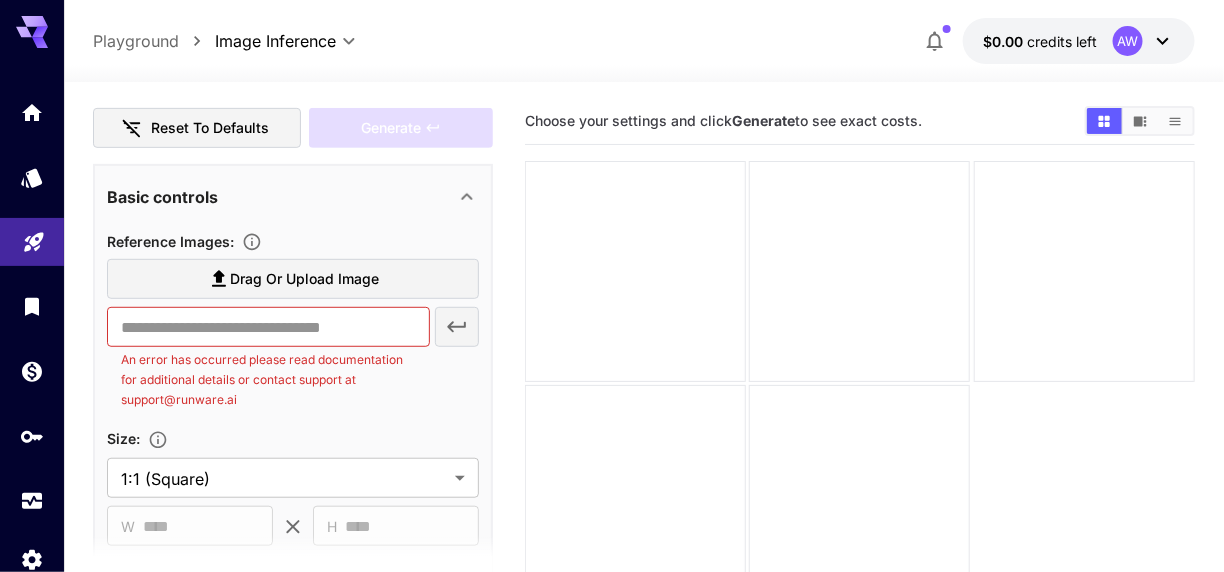 click on "Drag or upload image" at bounding box center [293, 279] 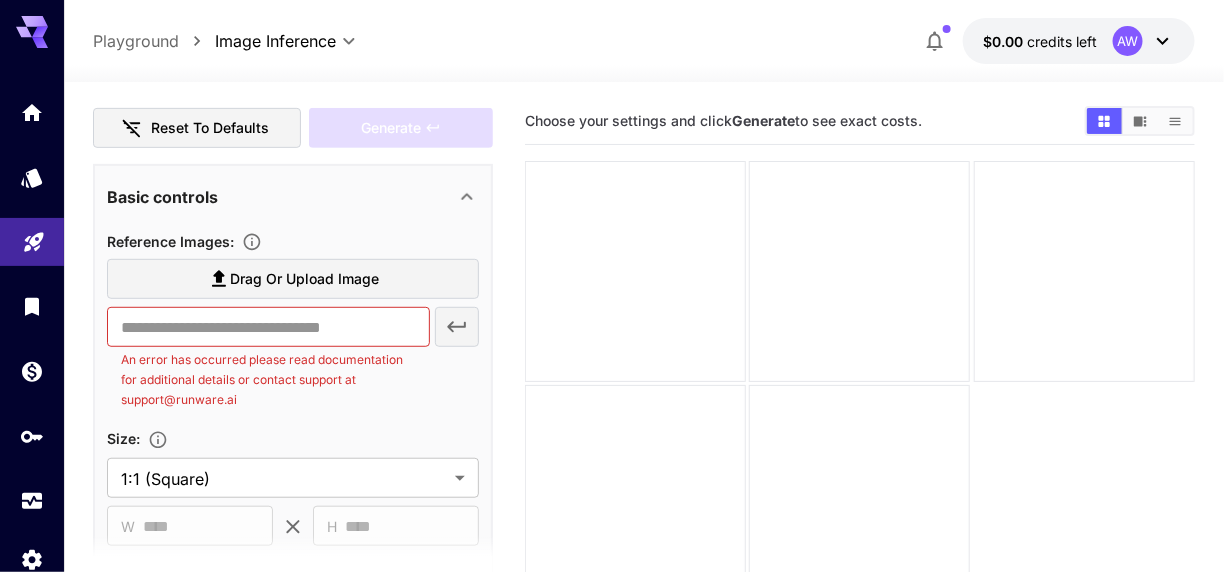 click on "Drag or upload image" at bounding box center [0, 0] 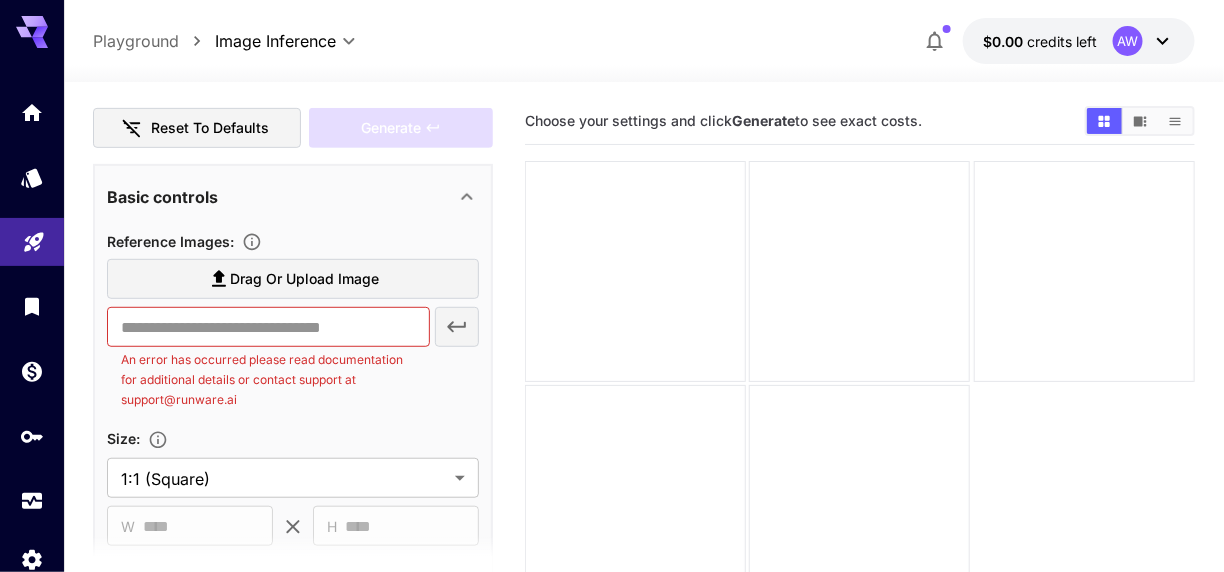 click on "Drag or upload image" at bounding box center [305, 279] 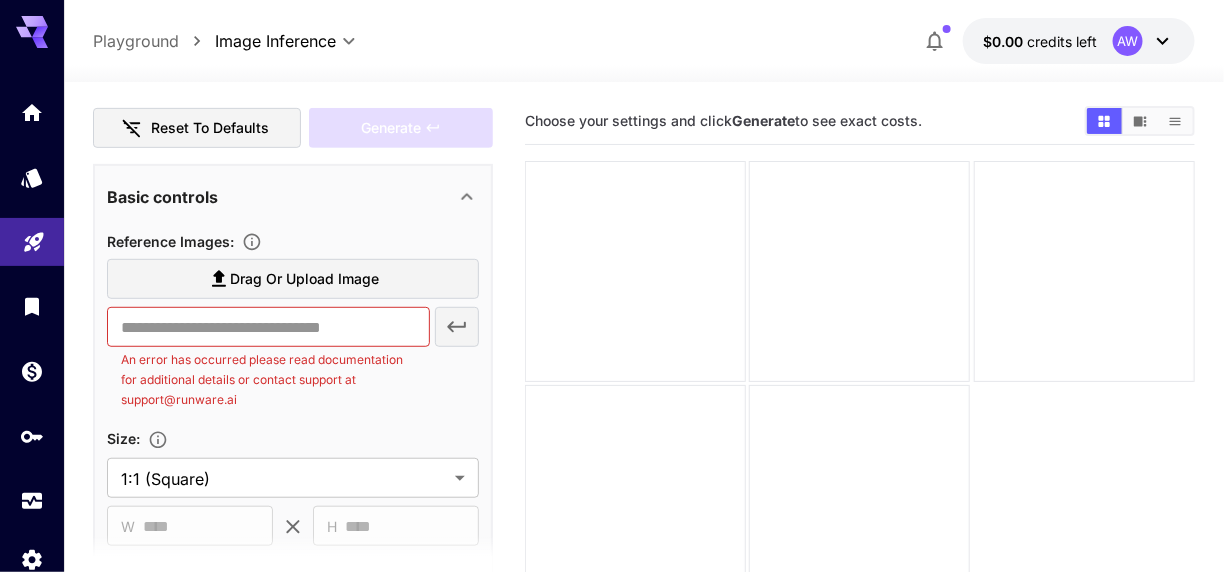 click on "Drag or upload image" at bounding box center (0, 0) 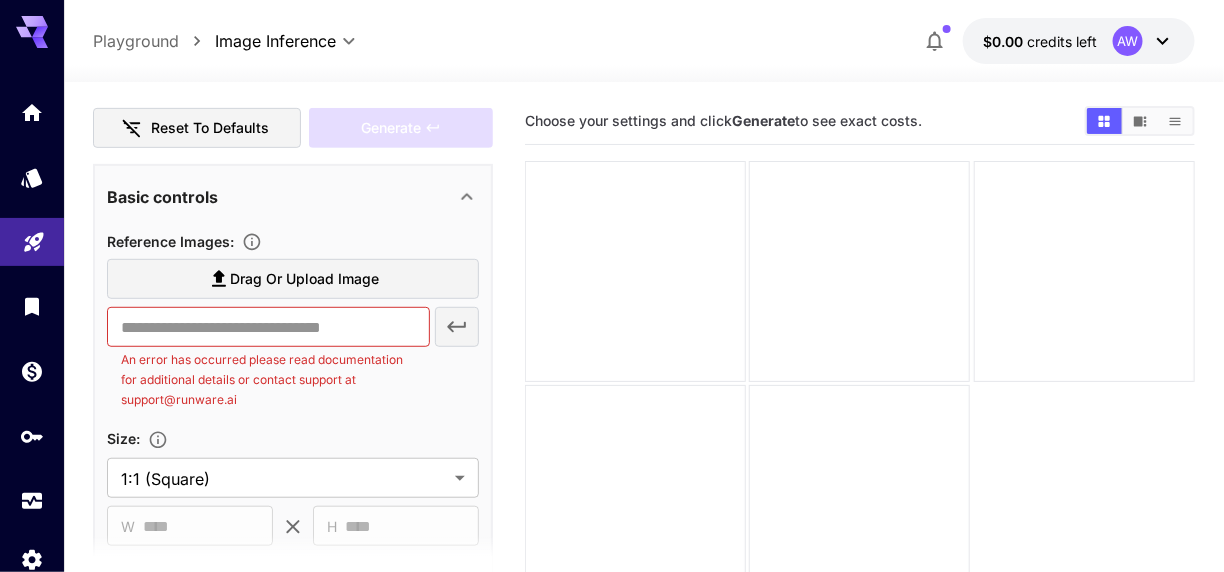 click on "Drag or upload image" at bounding box center [305, 279] 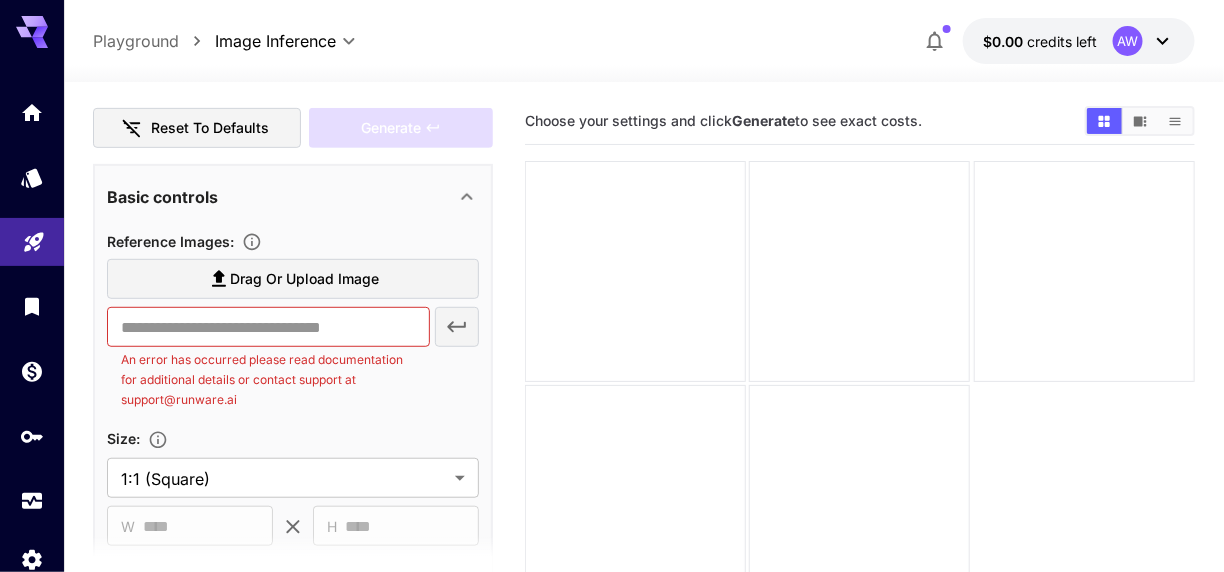 click on "Drag or upload image" at bounding box center (0, 0) 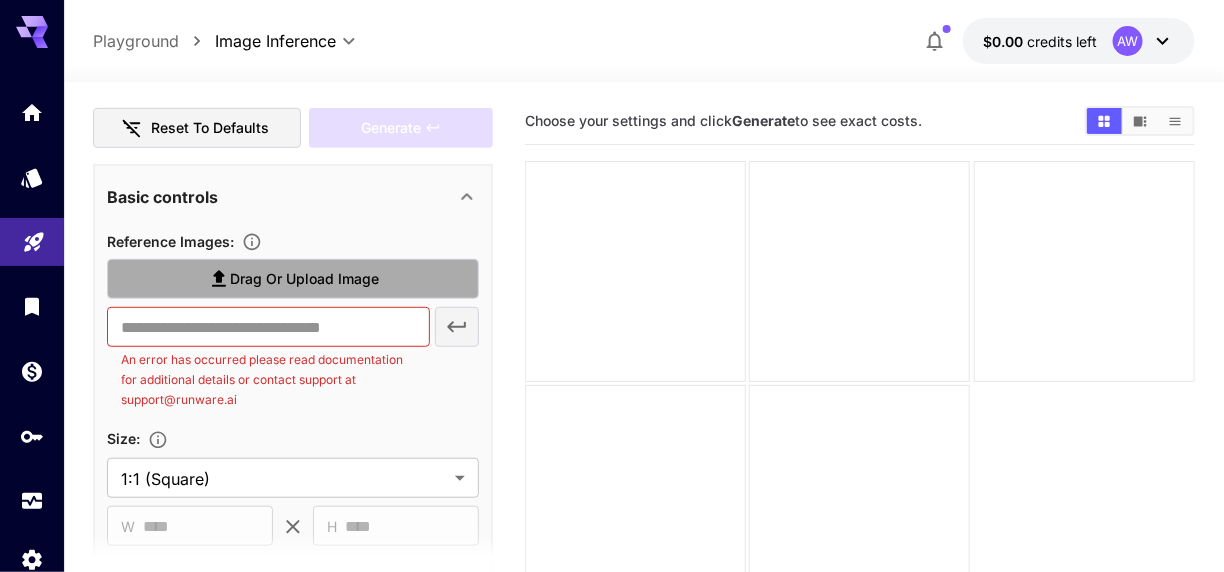 click on "Drag or upload image" at bounding box center [293, 279] 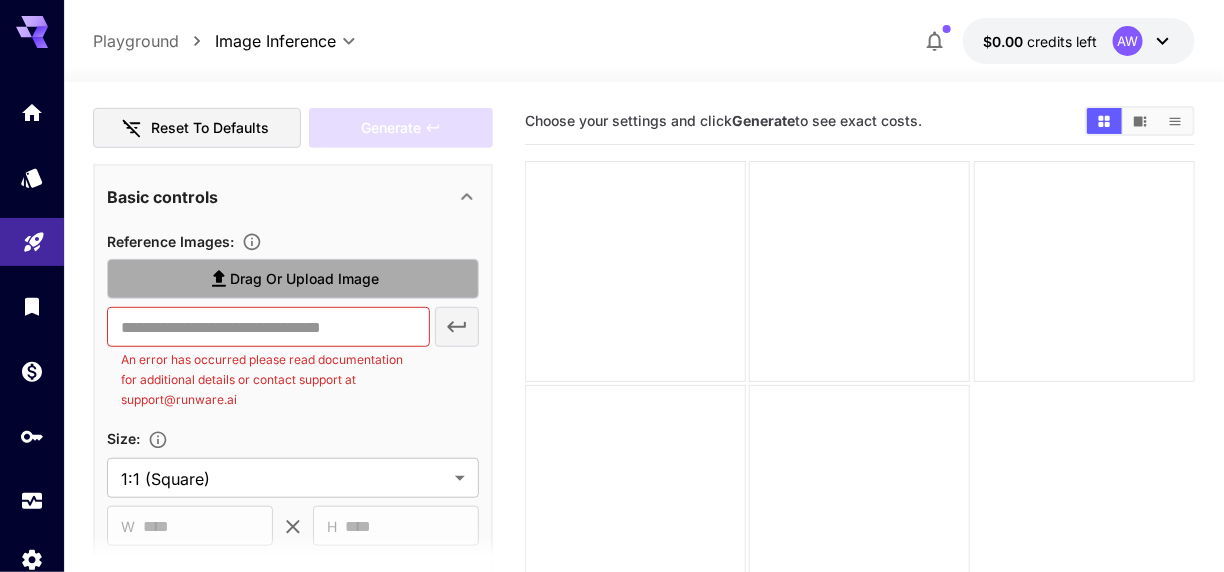 click on "Drag or upload image" at bounding box center [0, 0] 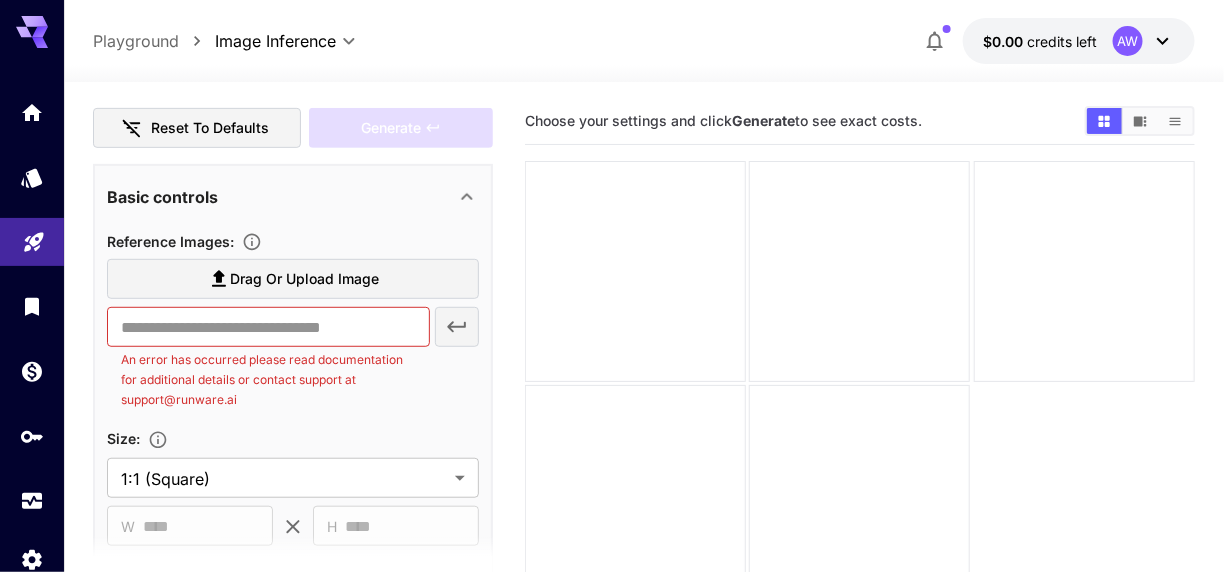 click on "Drag or upload image" at bounding box center (305, 279) 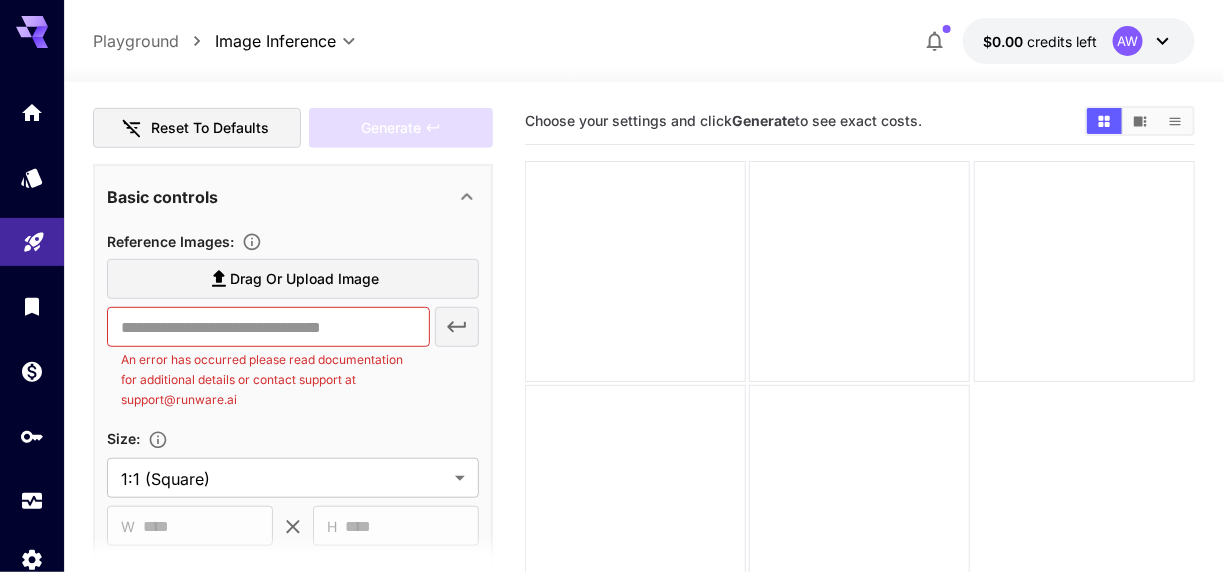 click on "Drag or upload image" at bounding box center (0, 0) 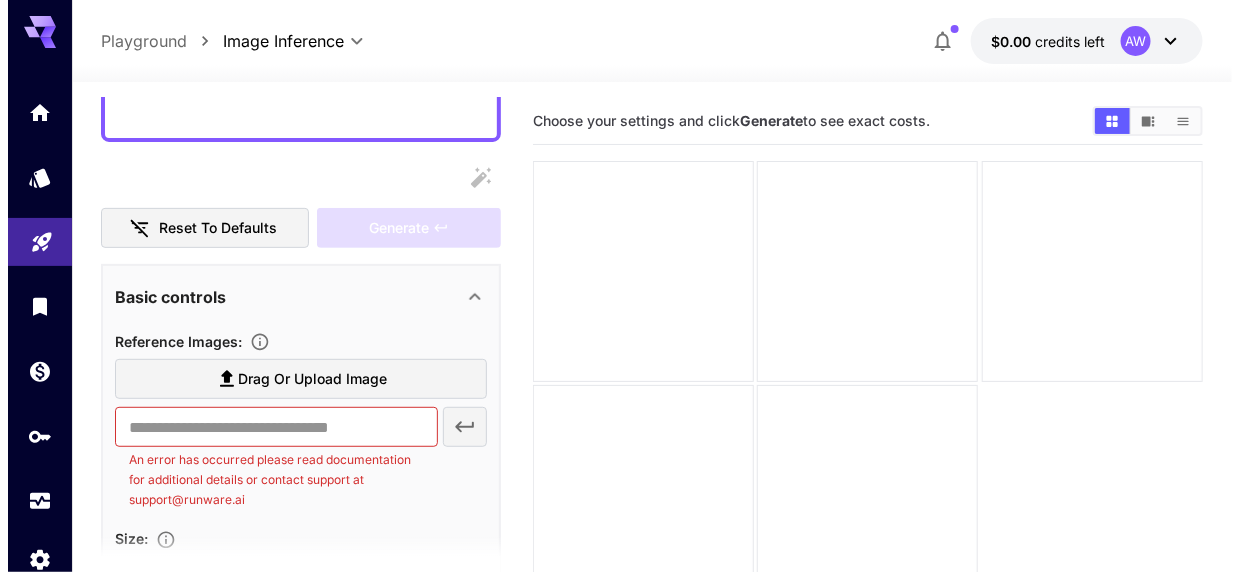 scroll, scrollTop: 0, scrollLeft: 0, axis: both 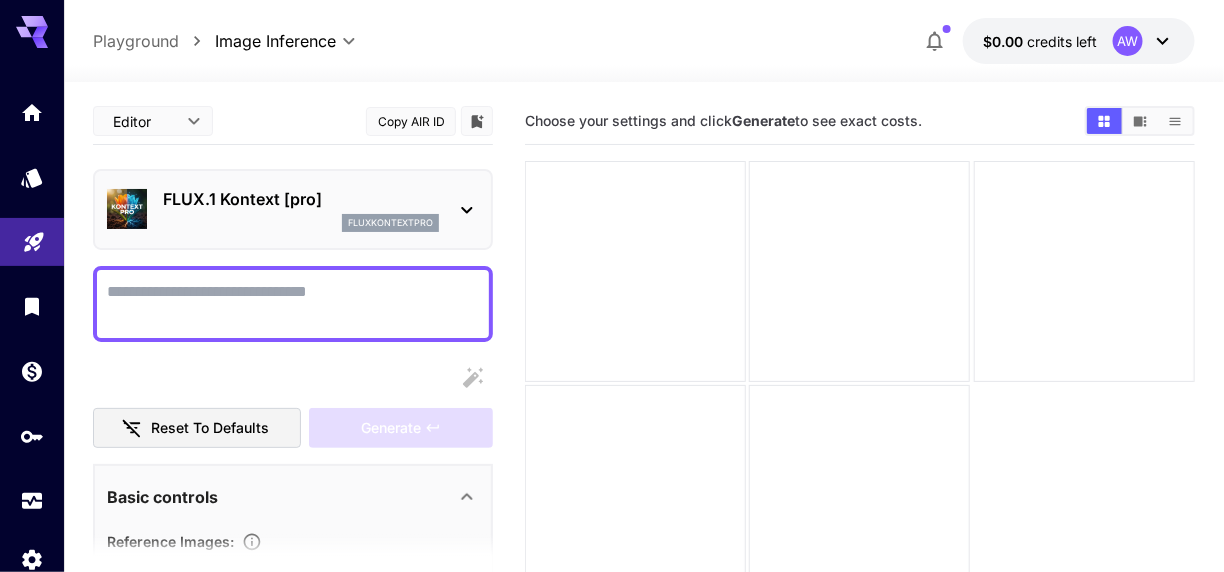 click on "FLUX.1 Kontext [pro] fluxkontextpro" at bounding box center (293, 209) 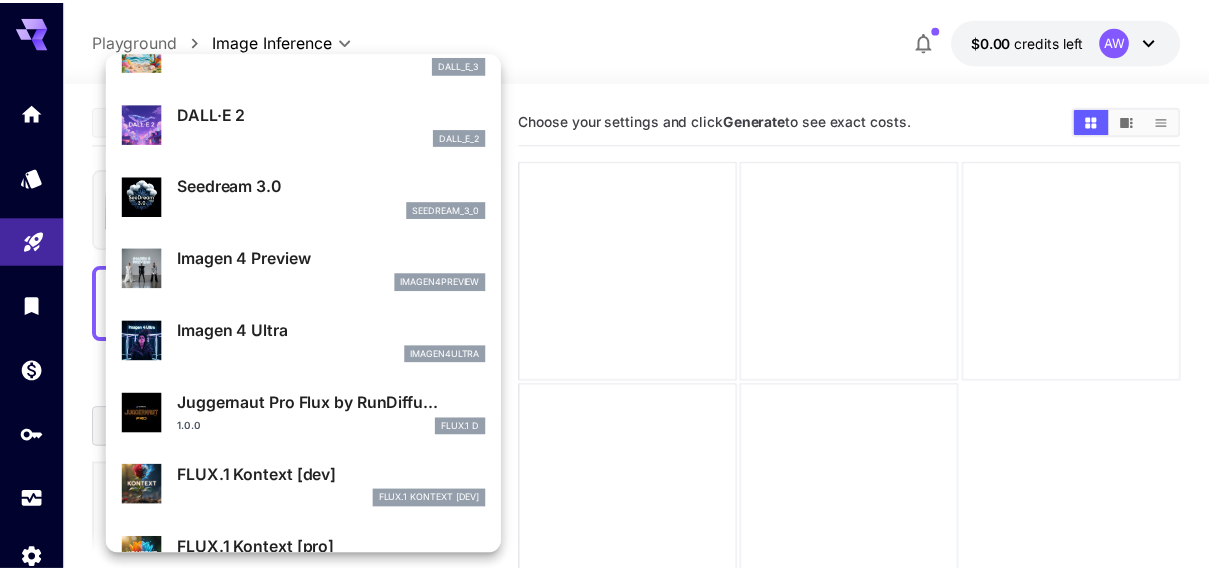 scroll, scrollTop: 601, scrollLeft: 0, axis: vertical 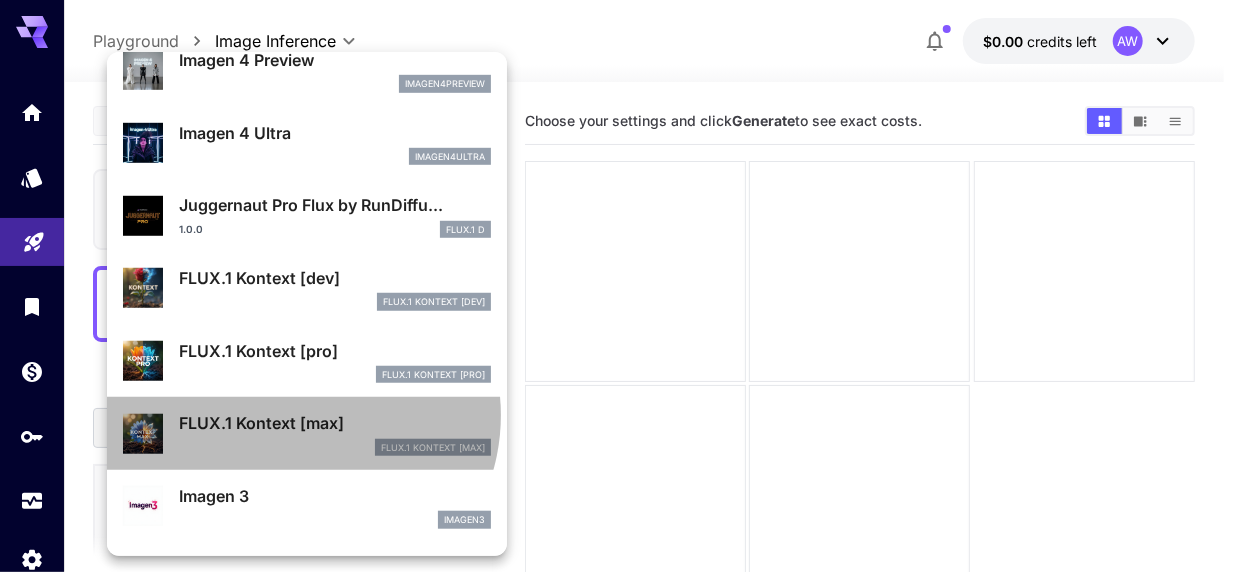 click on "FLUX.1 Kontext [max]" at bounding box center [335, 423] 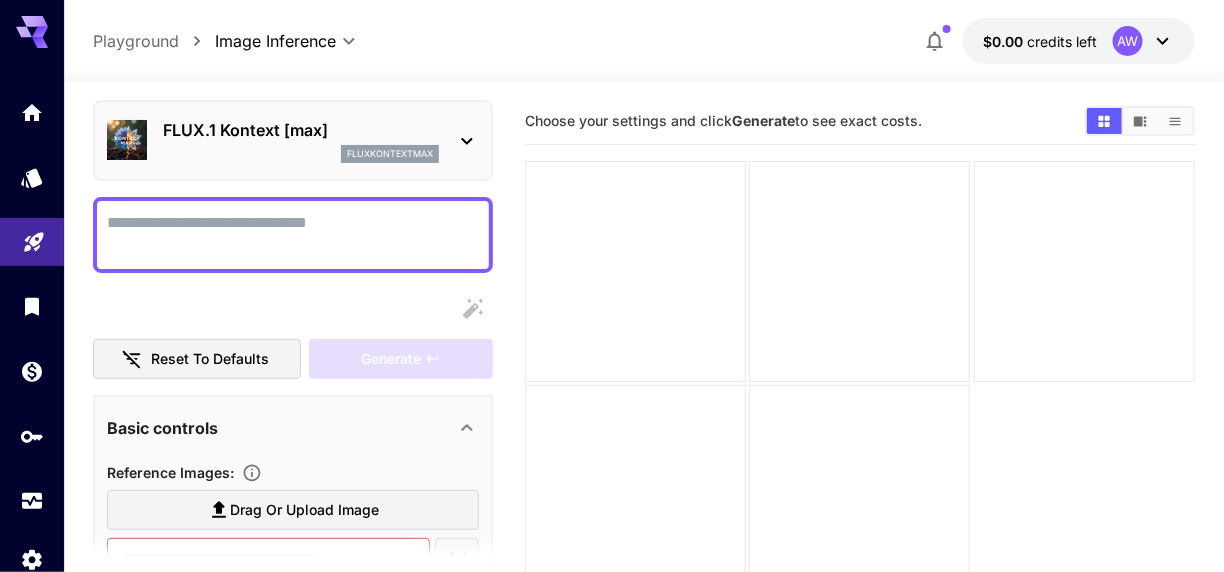 scroll, scrollTop: 100, scrollLeft: 0, axis: vertical 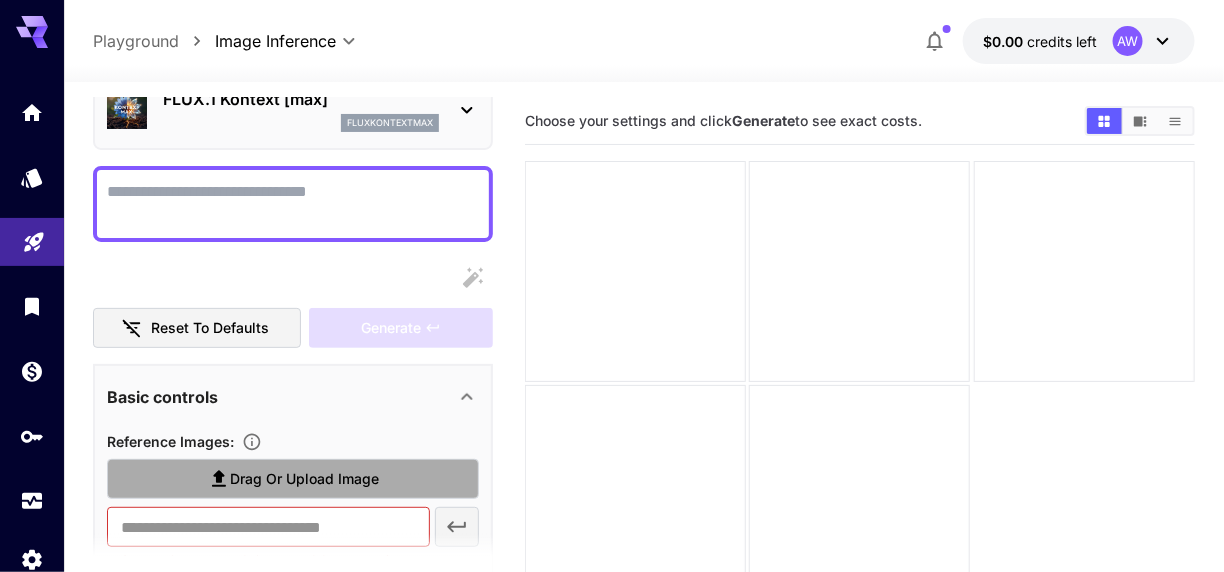 click on "Drag or upload image" at bounding box center [293, 479] 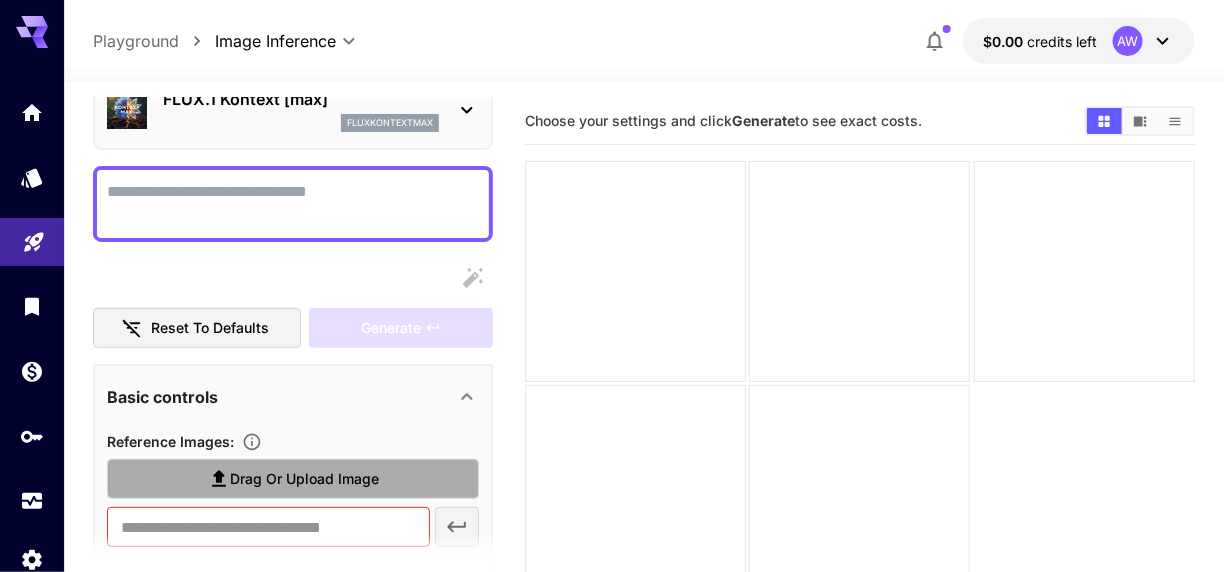 click on "Drag or upload image" at bounding box center (0, 0) 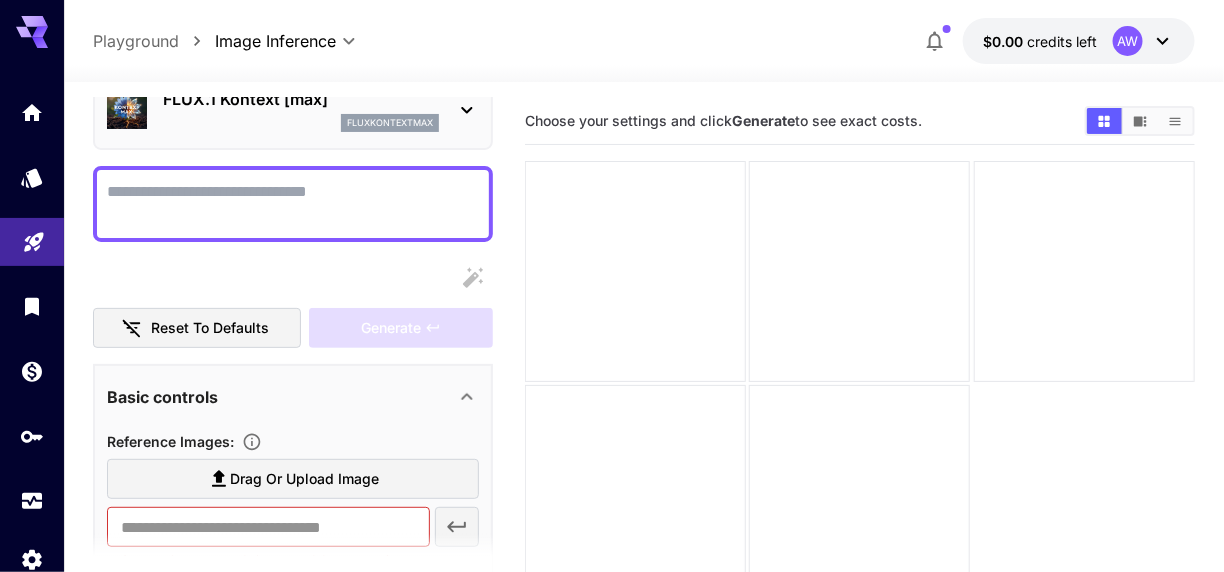 scroll, scrollTop: 300, scrollLeft: 0, axis: vertical 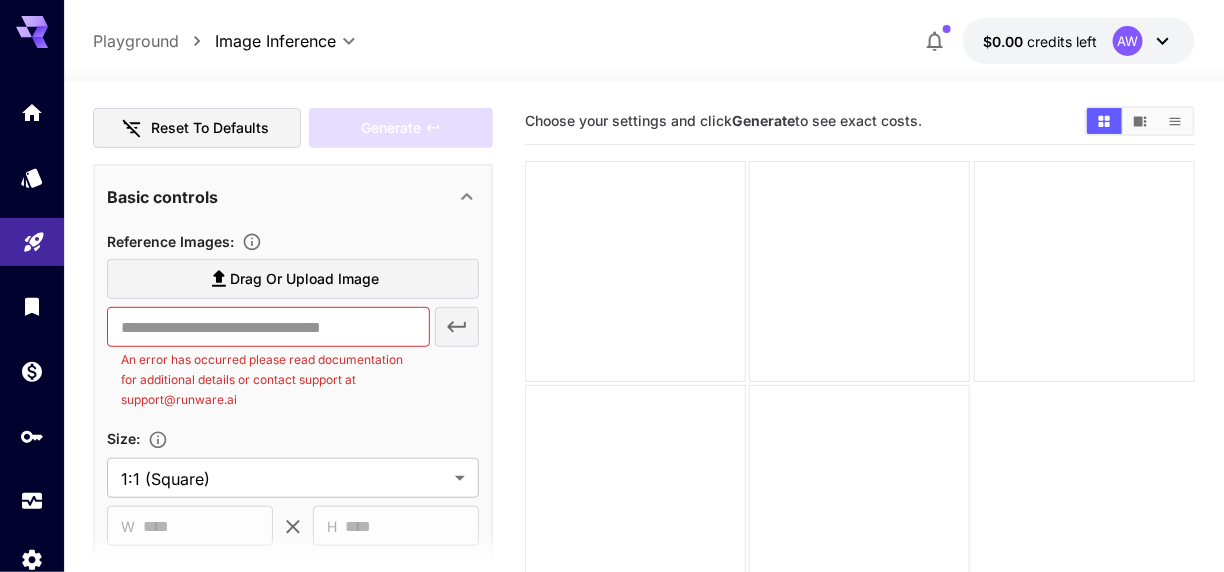 click on "Drag or upload image" at bounding box center [293, 279] 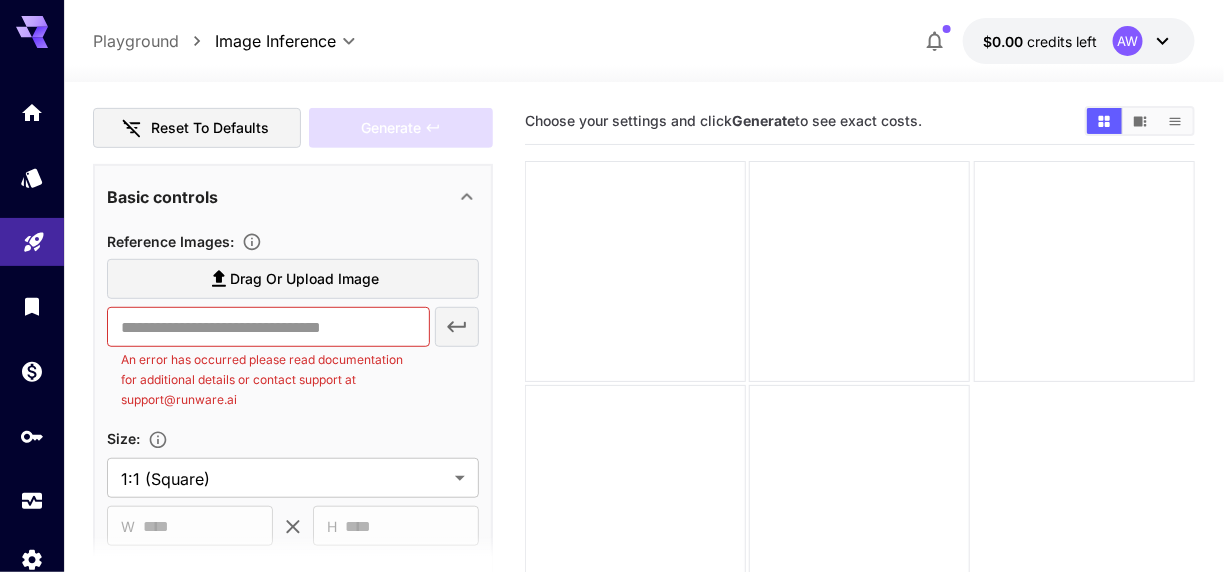 click on "Drag or upload image" at bounding box center [0, 0] 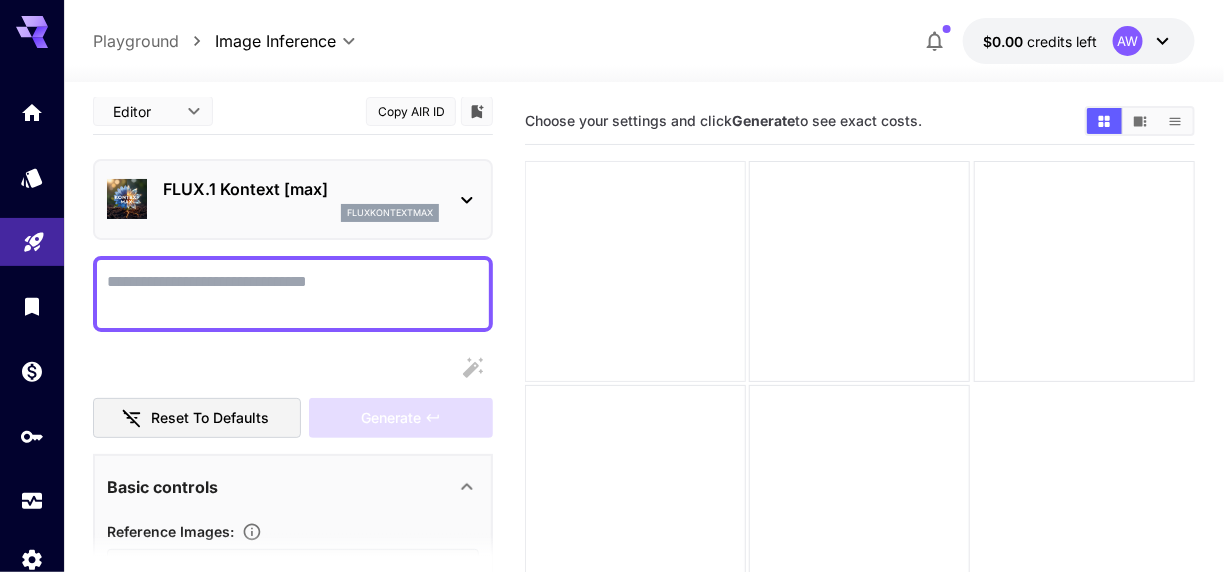 scroll, scrollTop: 0, scrollLeft: 0, axis: both 